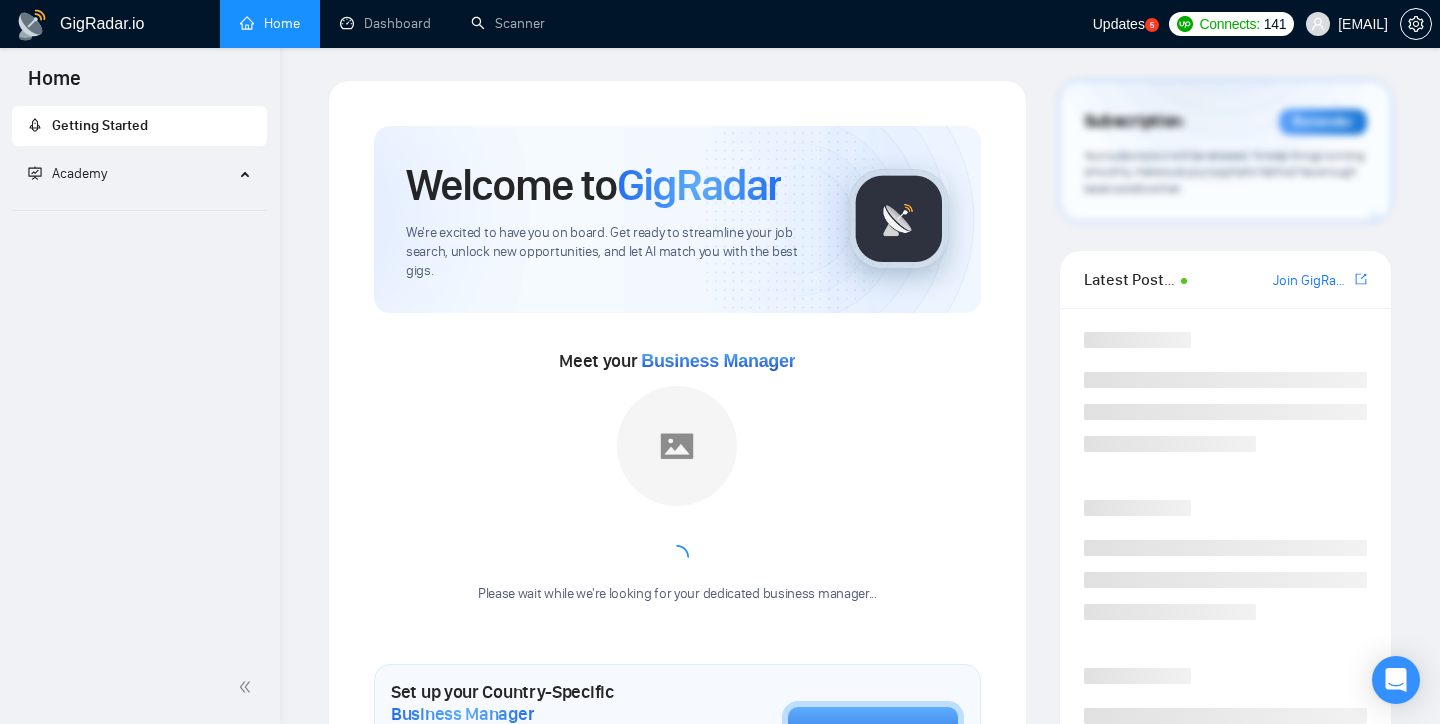 scroll, scrollTop: 0, scrollLeft: 0, axis: both 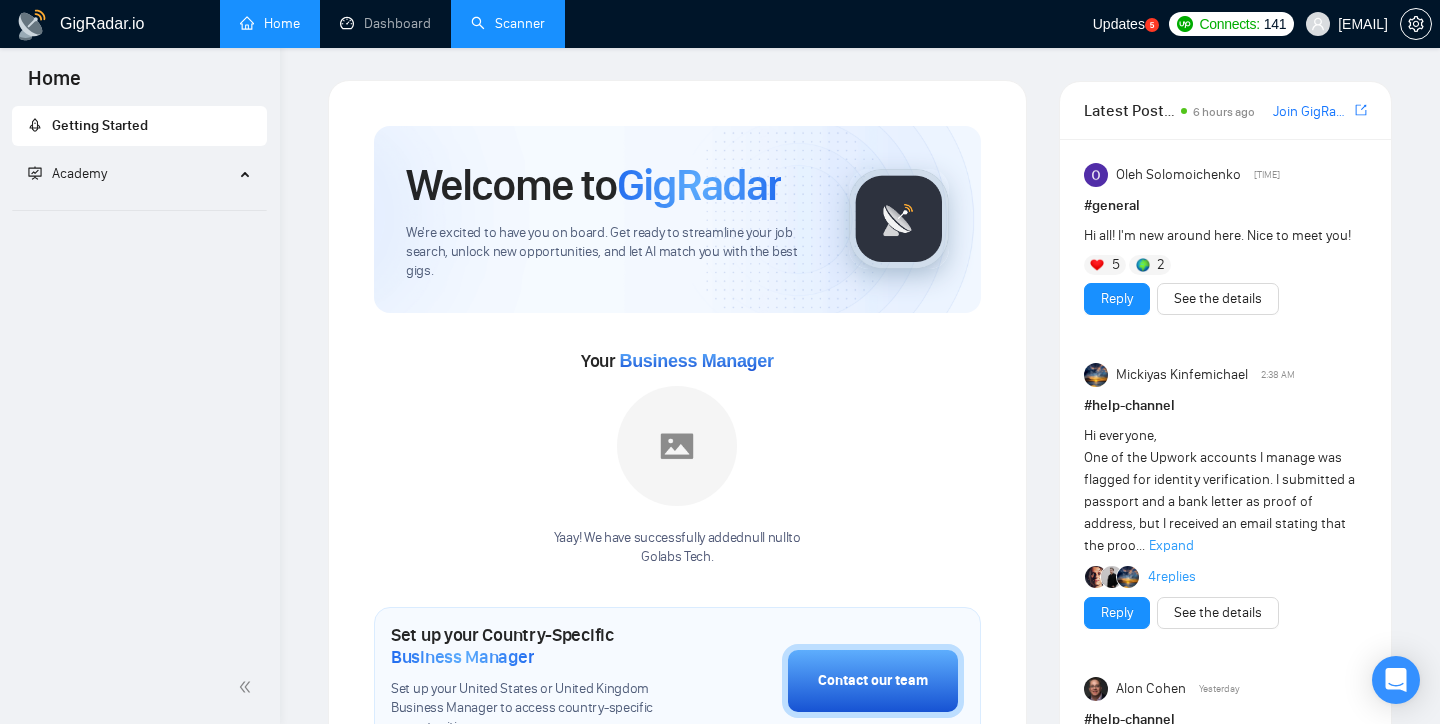 click on "Scanner" at bounding box center [508, 23] 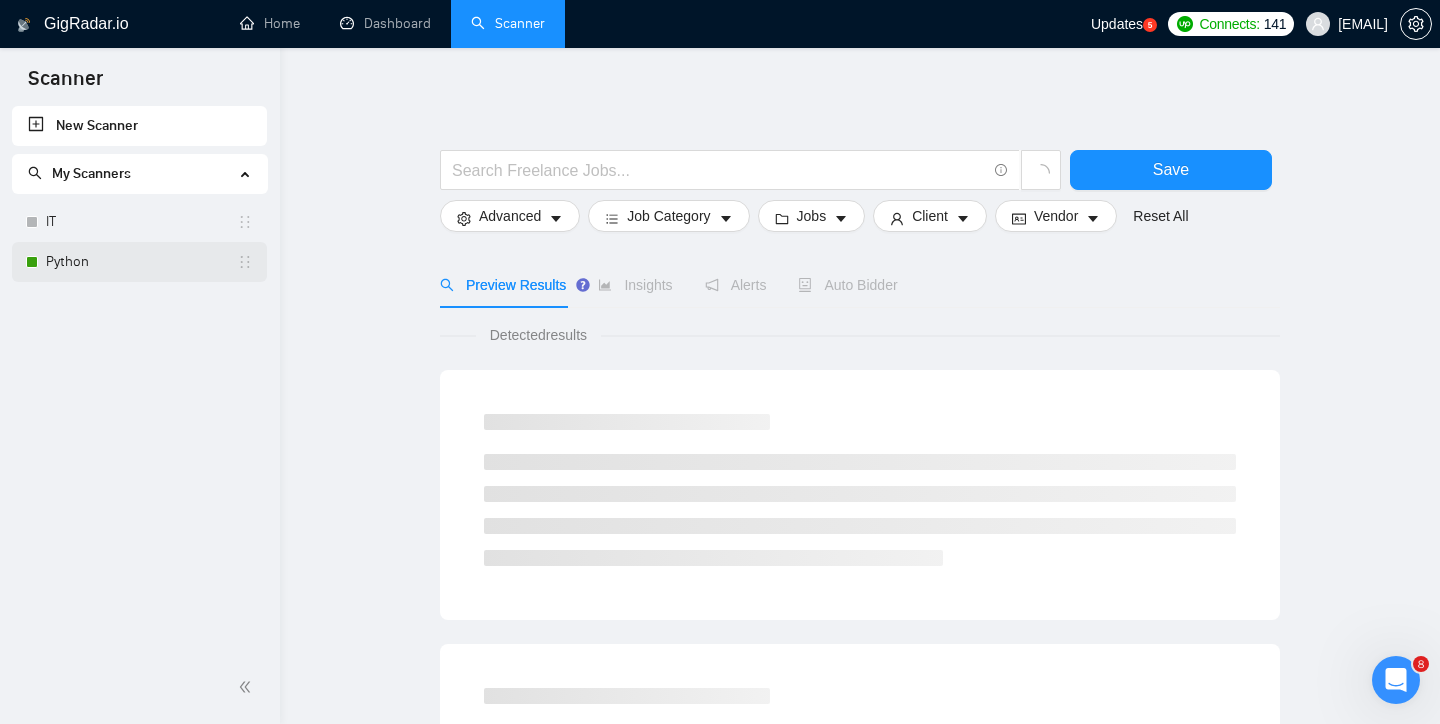 scroll, scrollTop: 0, scrollLeft: 0, axis: both 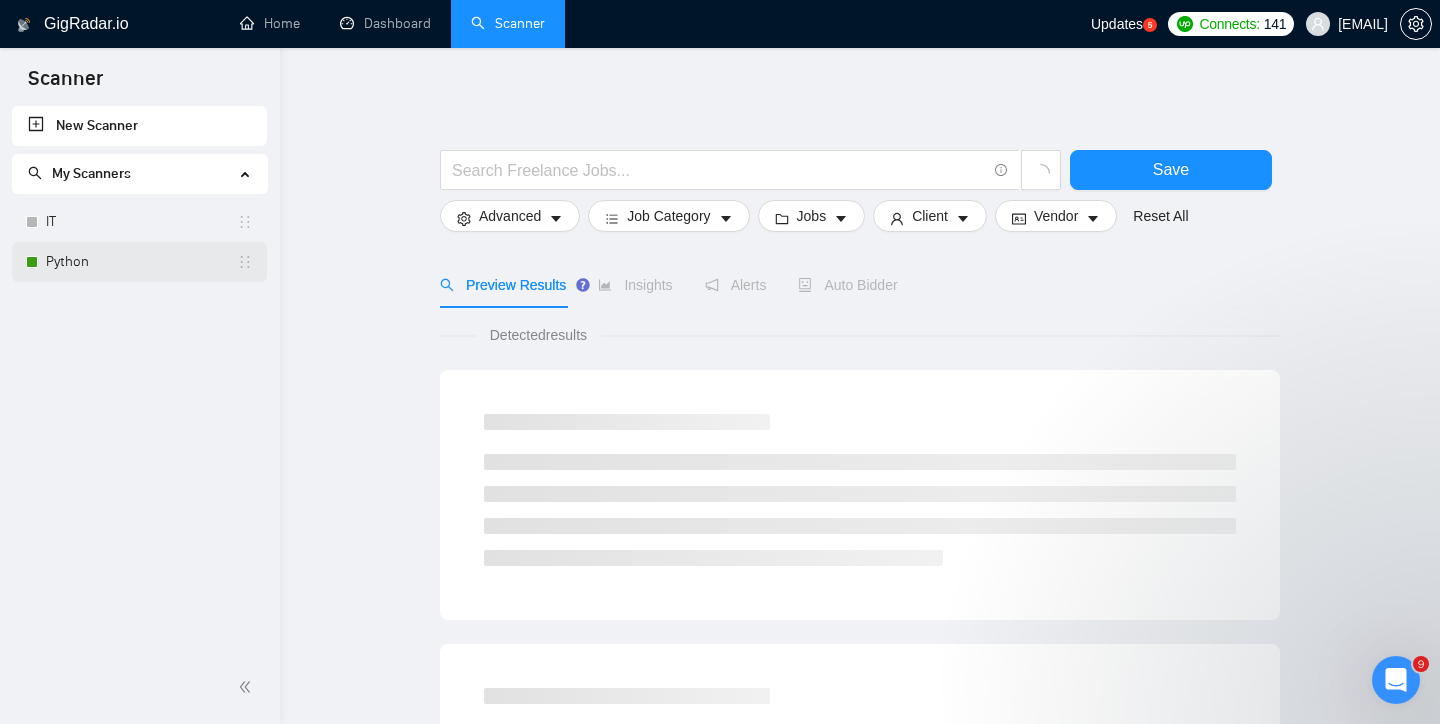 click on "Python" at bounding box center (139, 262) 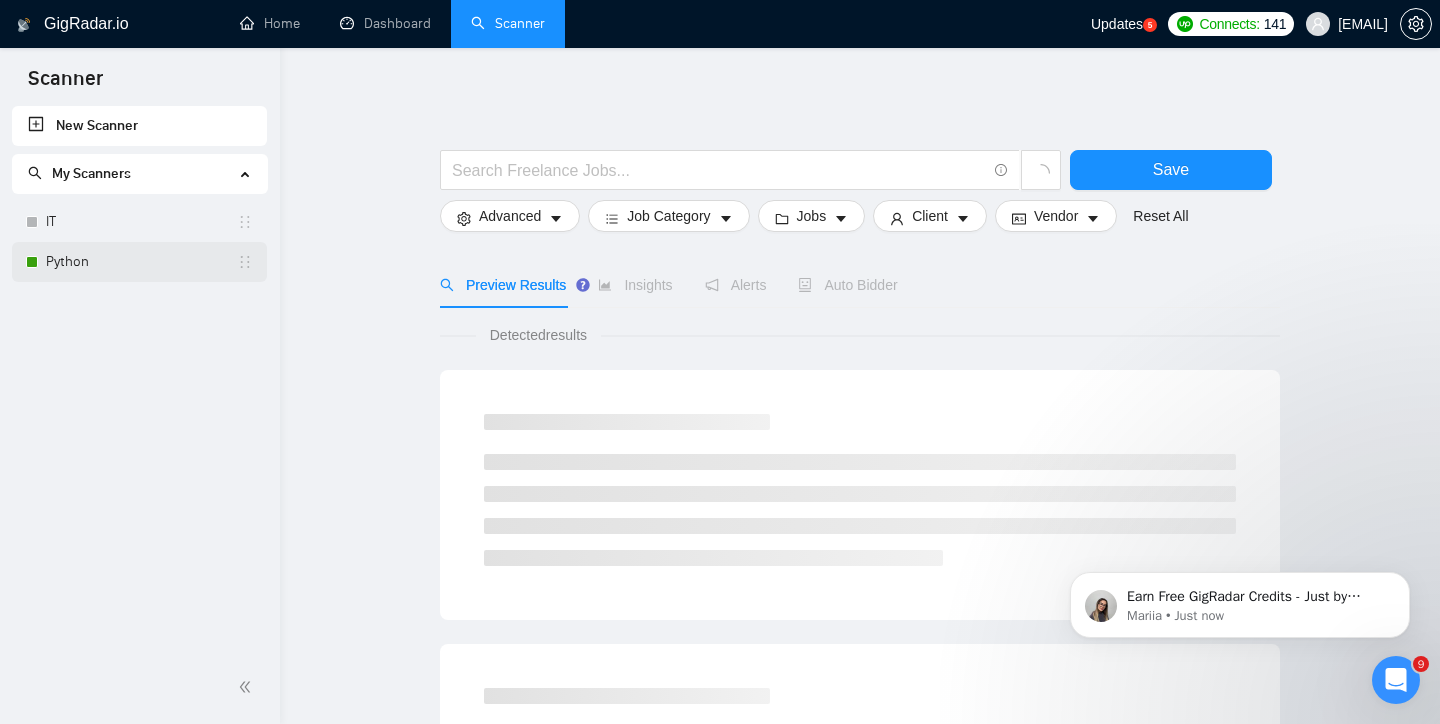 scroll, scrollTop: 0, scrollLeft: 0, axis: both 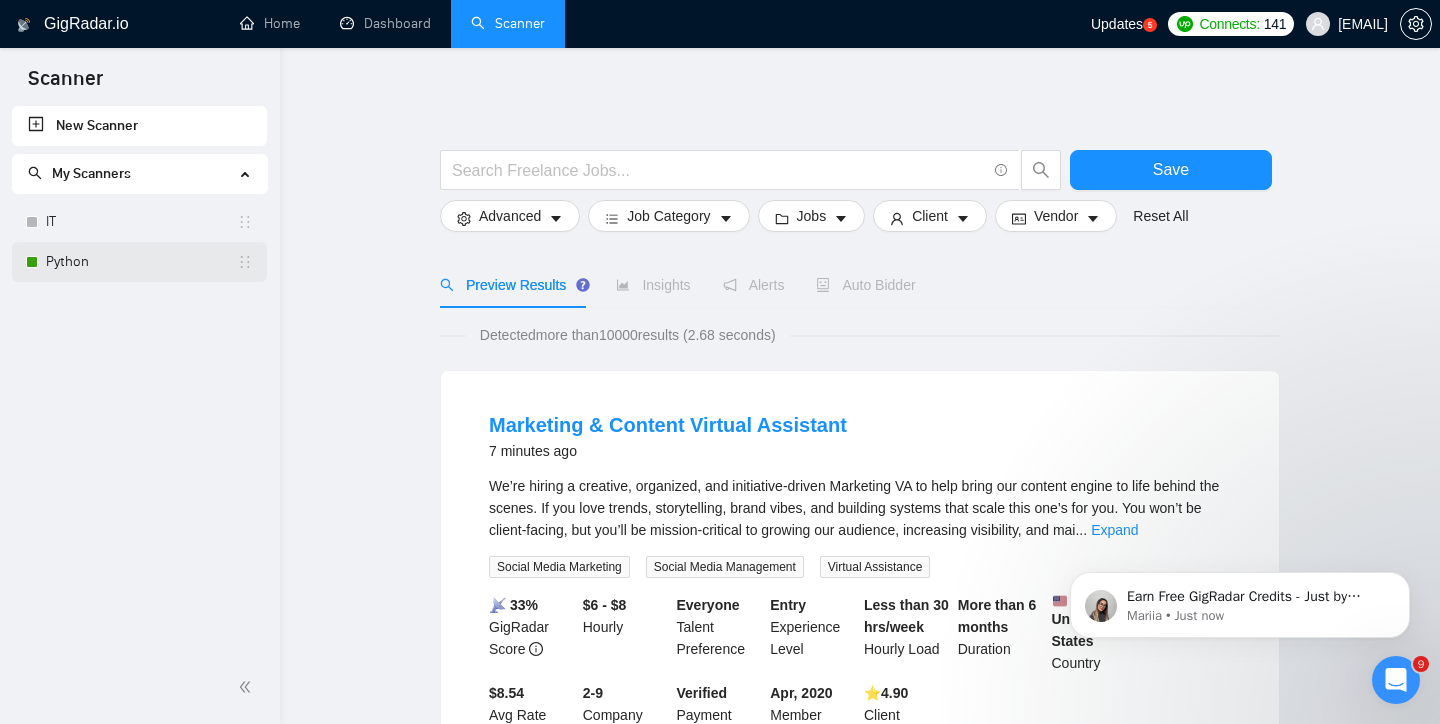 click on "Python" at bounding box center (141, 262) 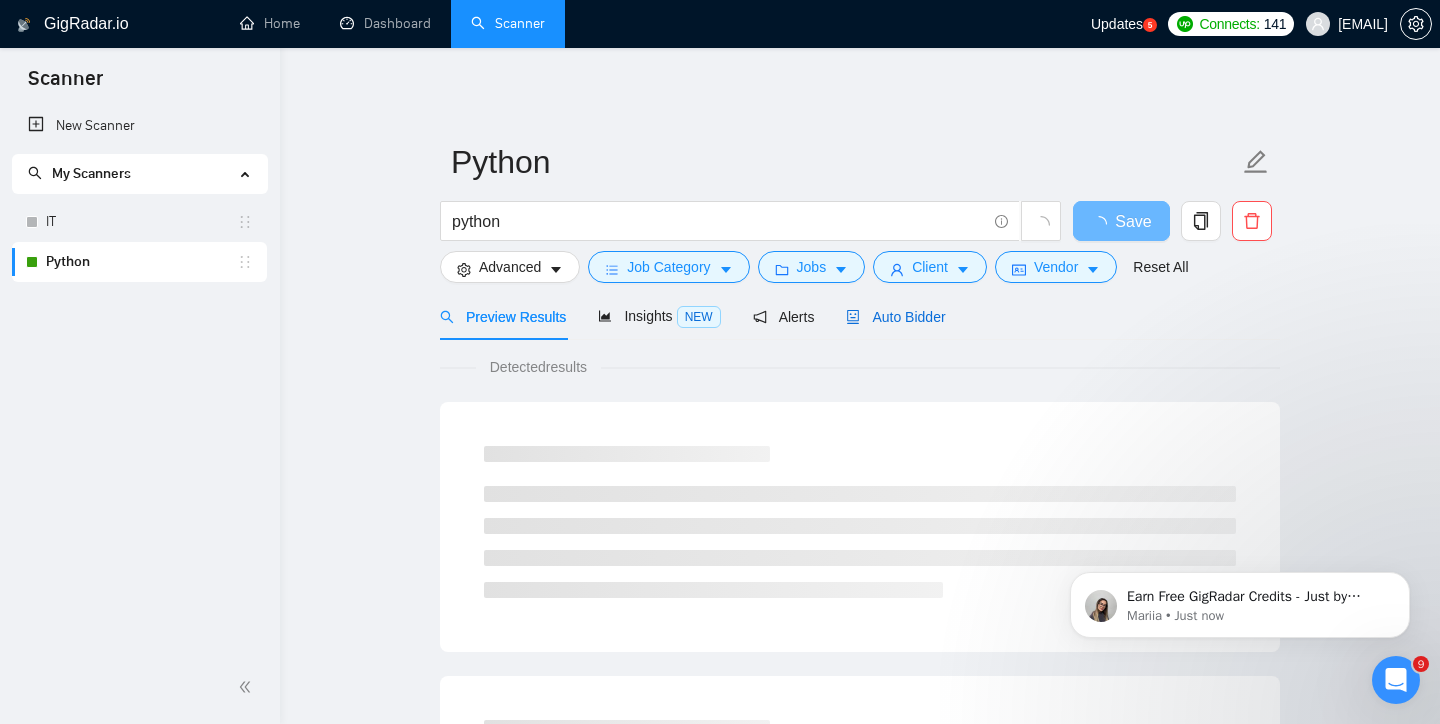 click on "Auto Bidder" at bounding box center (895, 317) 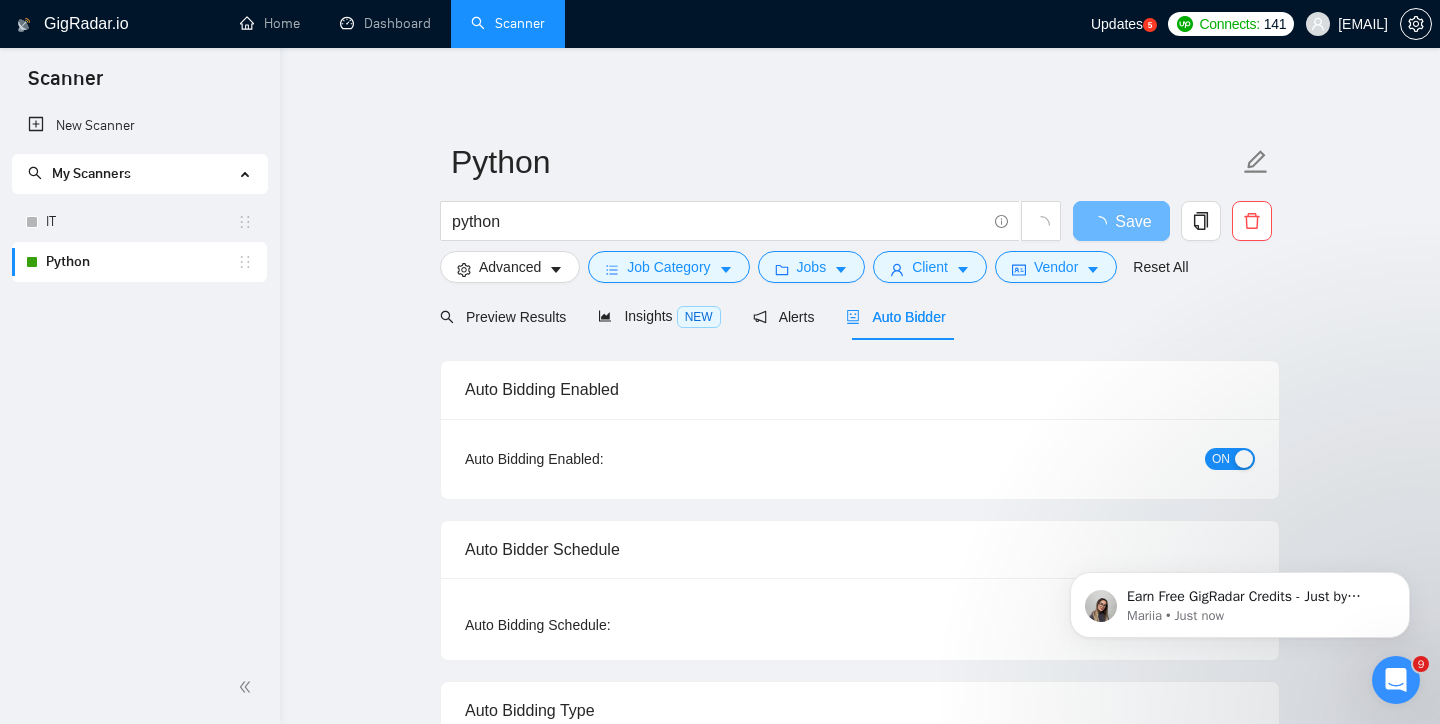 type 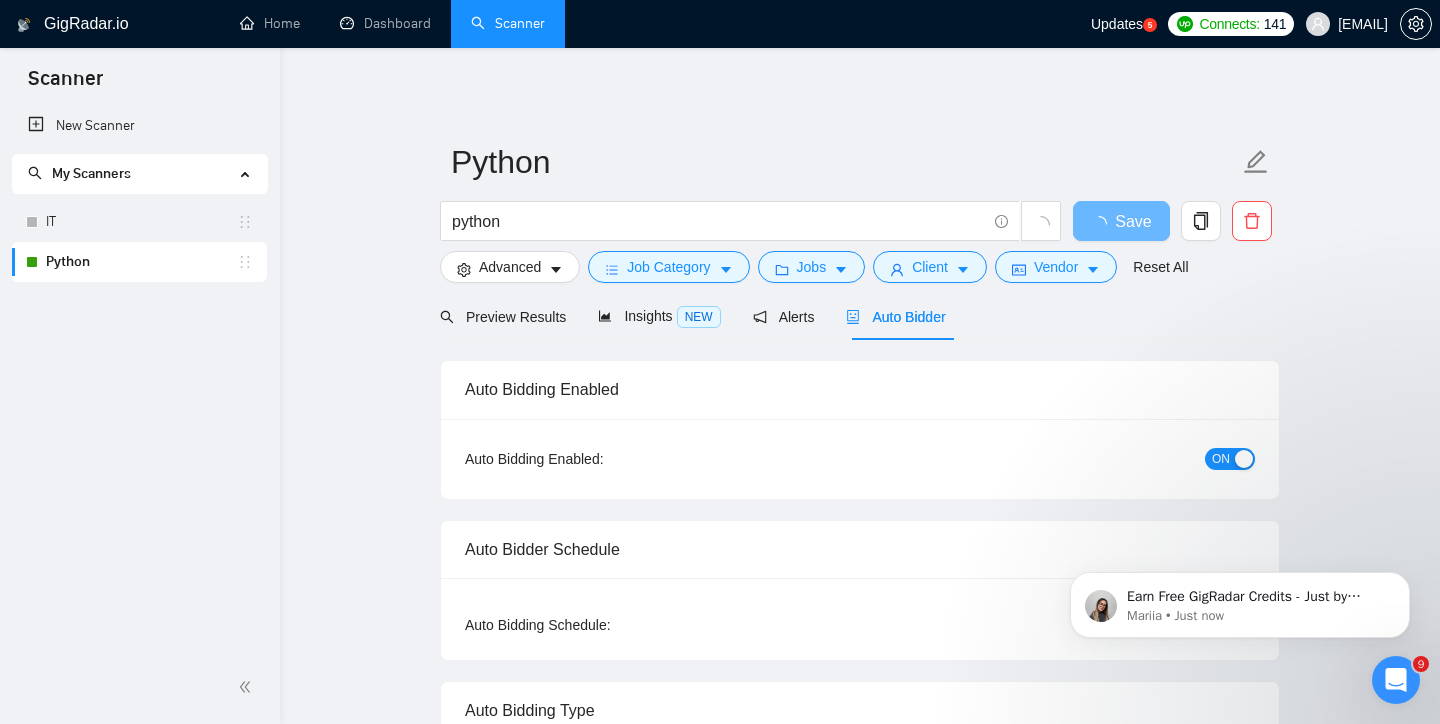 radio on "false" 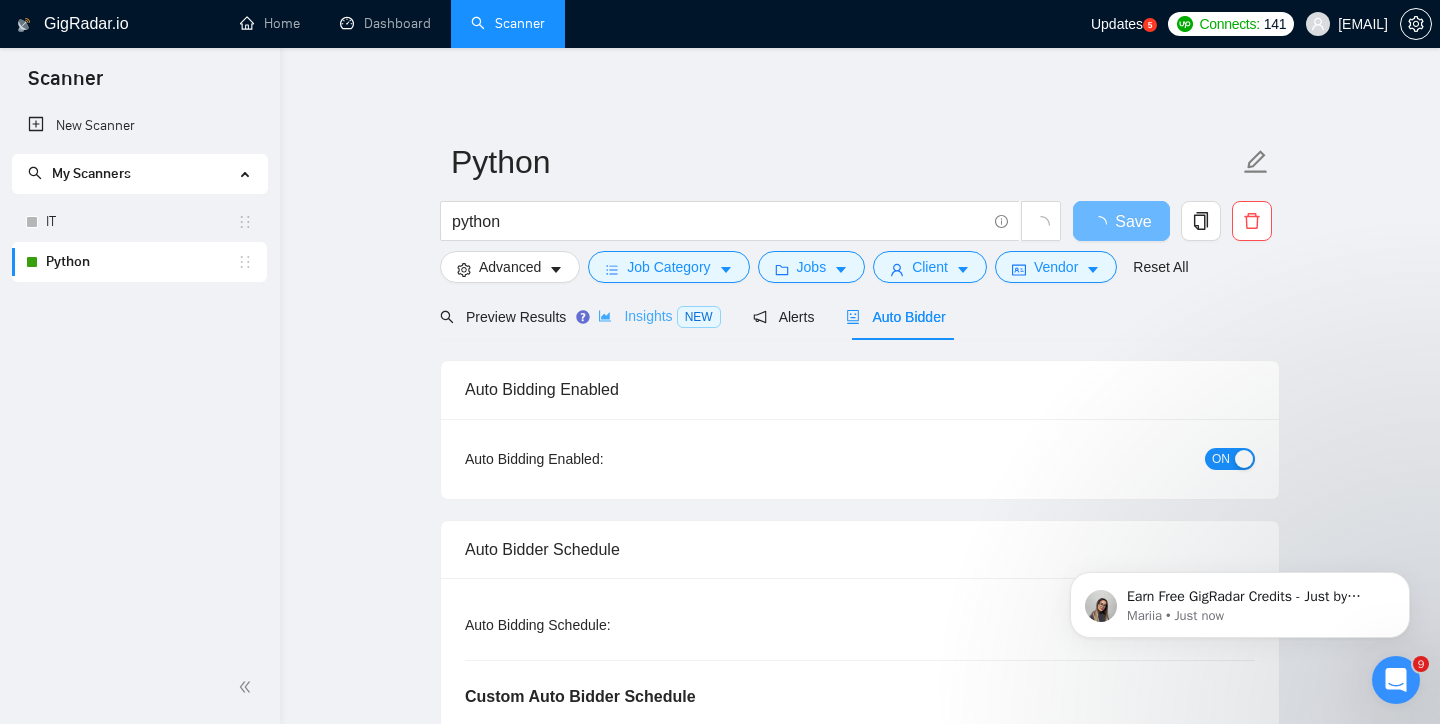 type 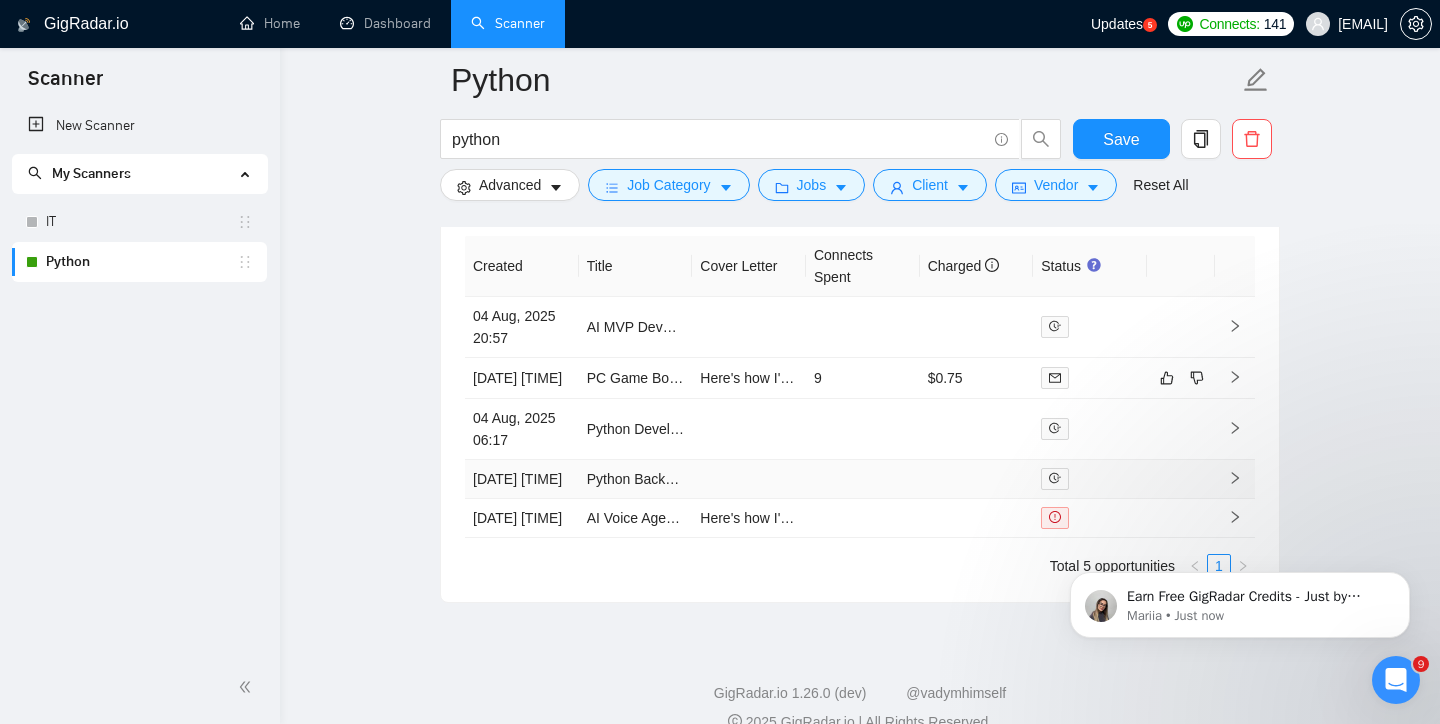scroll, scrollTop: 5495, scrollLeft: 0, axis: vertical 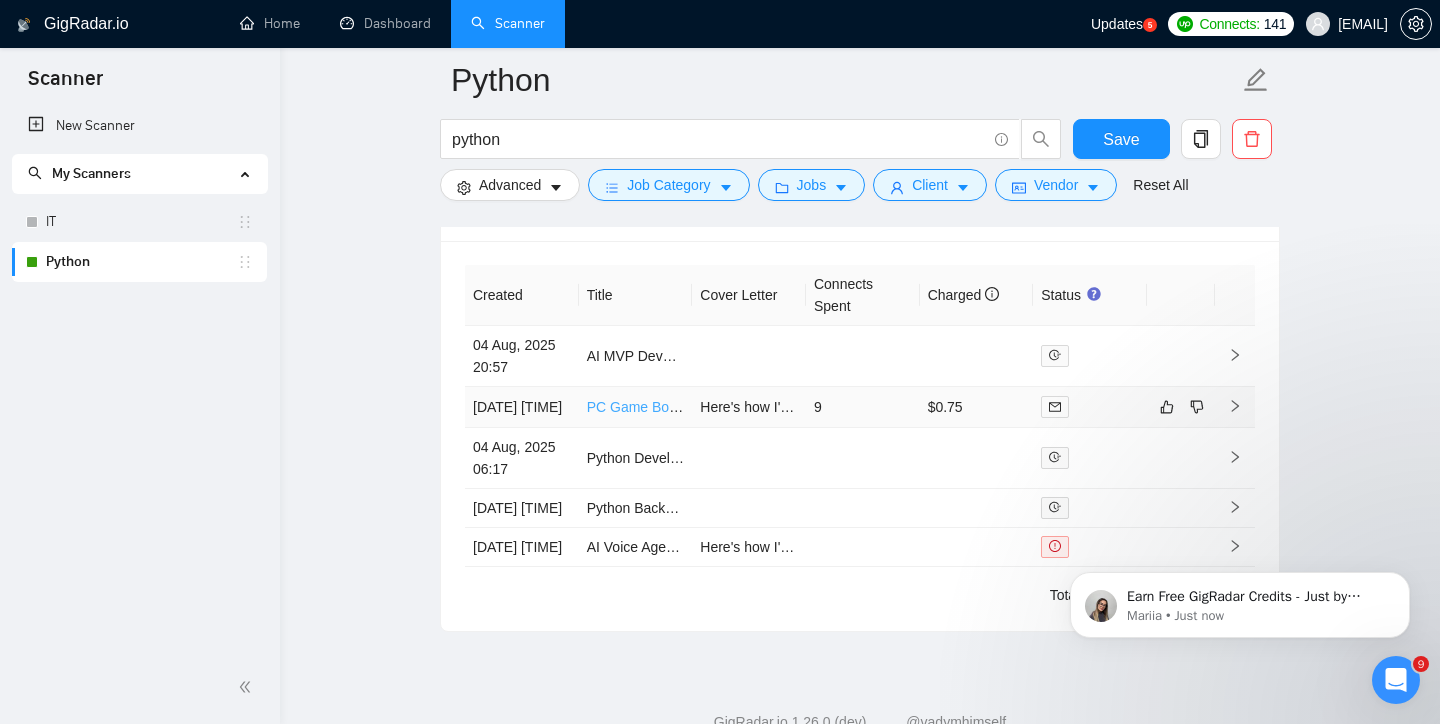 click on "PC Game Bot Engineer & Debug Analyst" at bounding box center (714, 407) 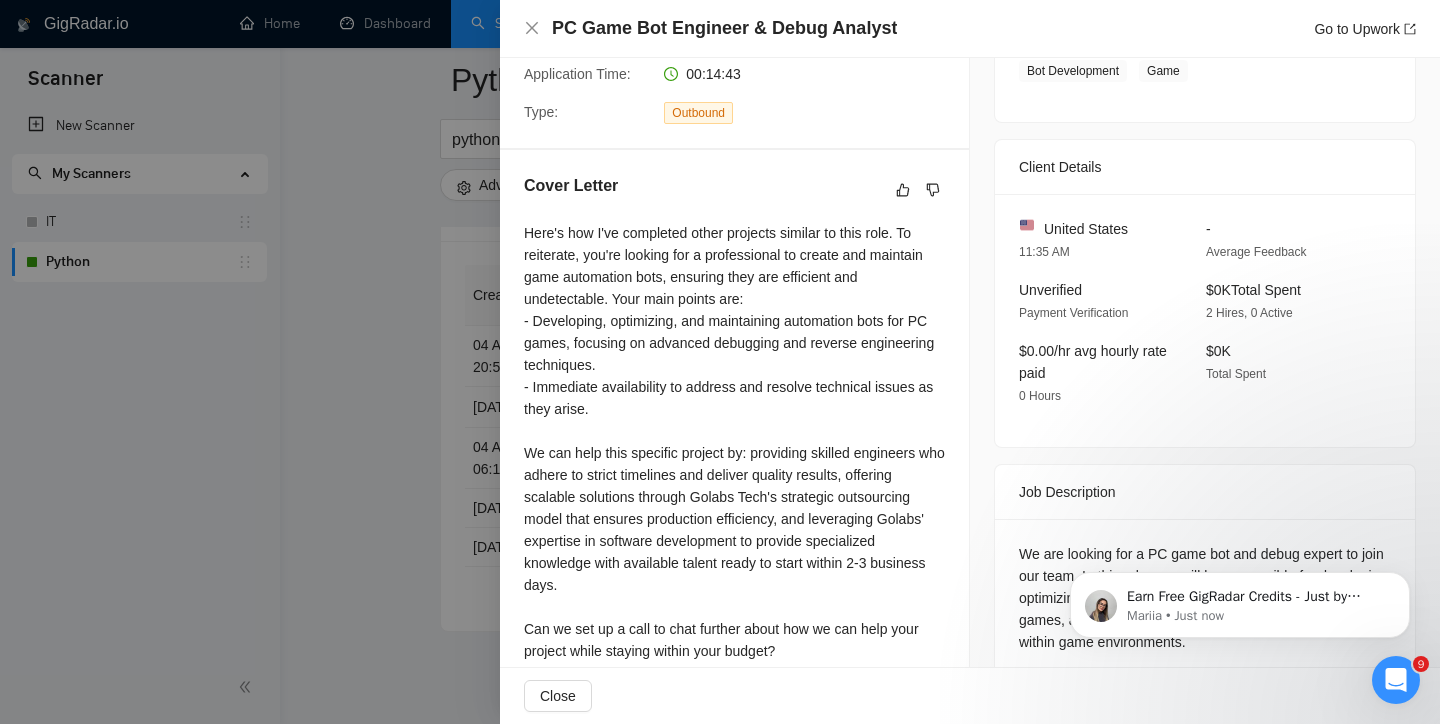 scroll, scrollTop: 248, scrollLeft: 0, axis: vertical 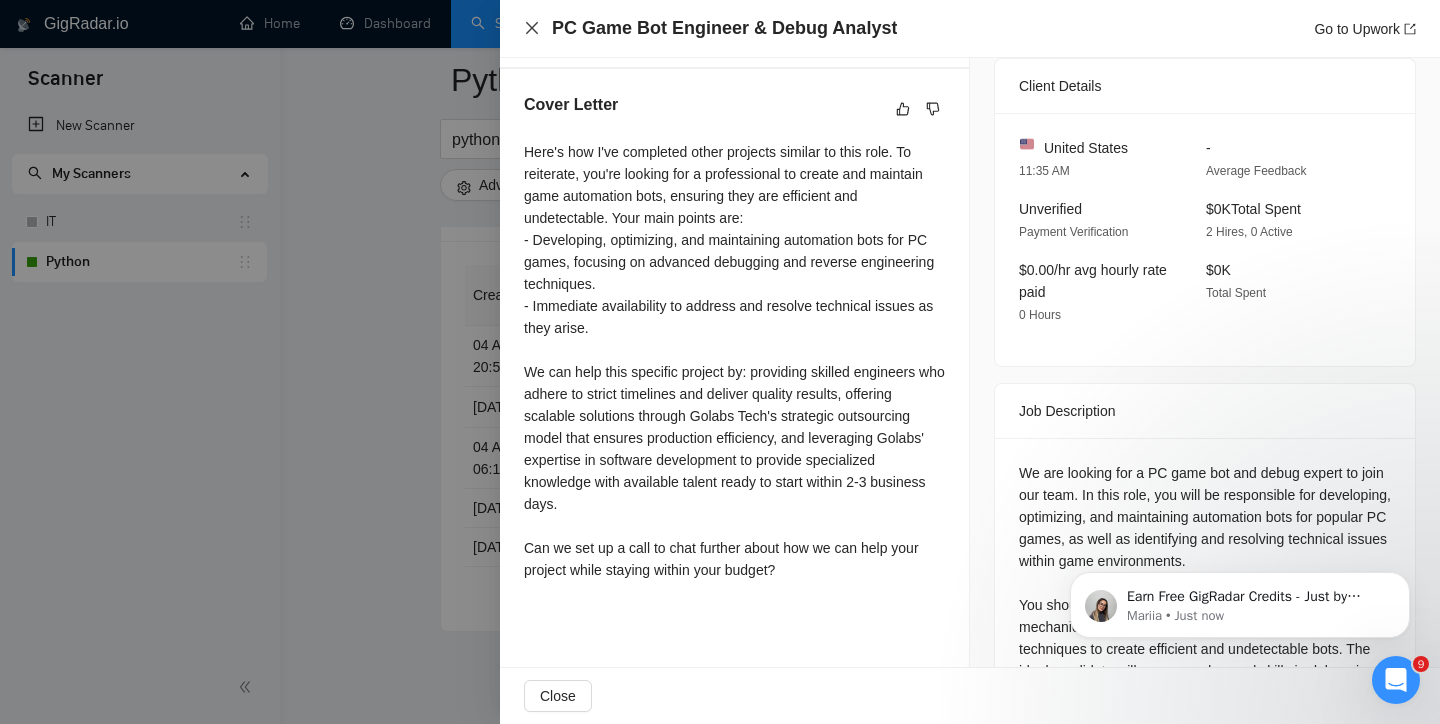 click 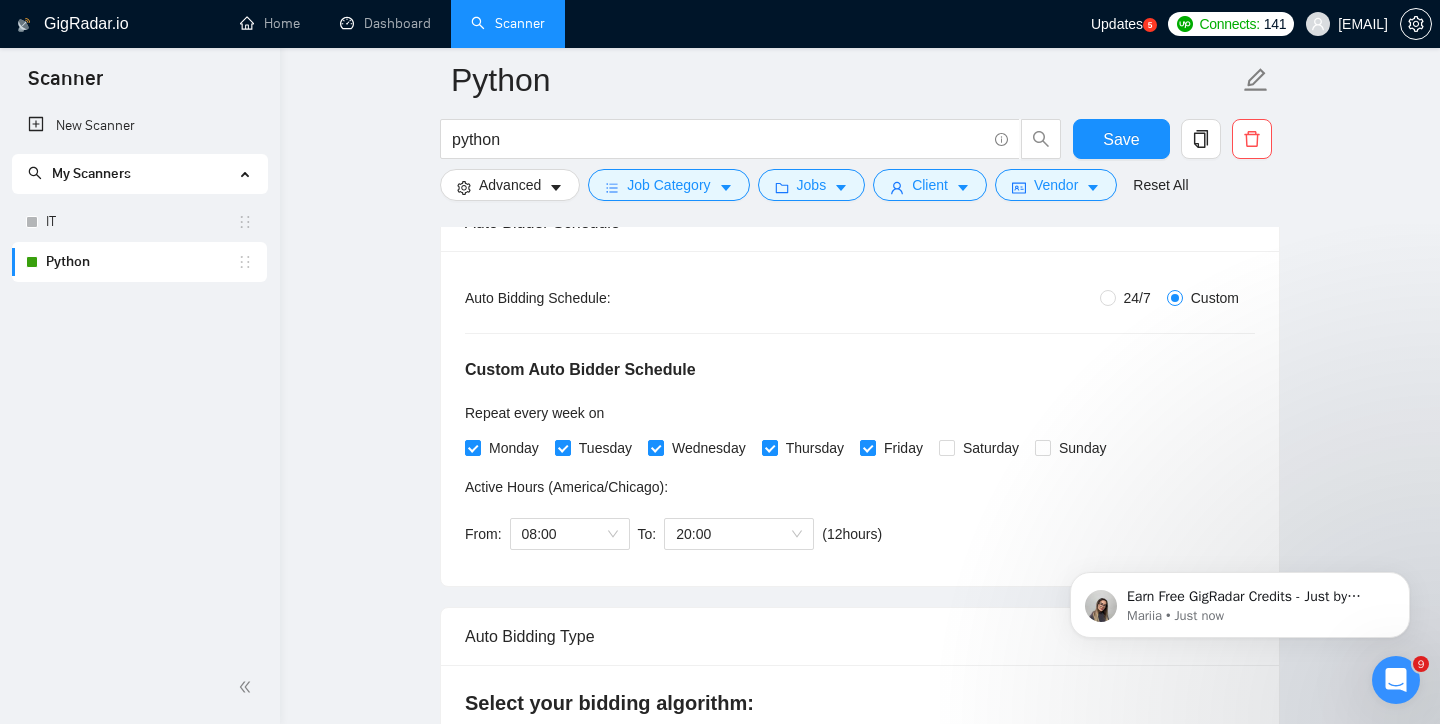 scroll, scrollTop: 346, scrollLeft: 0, axis: vertical 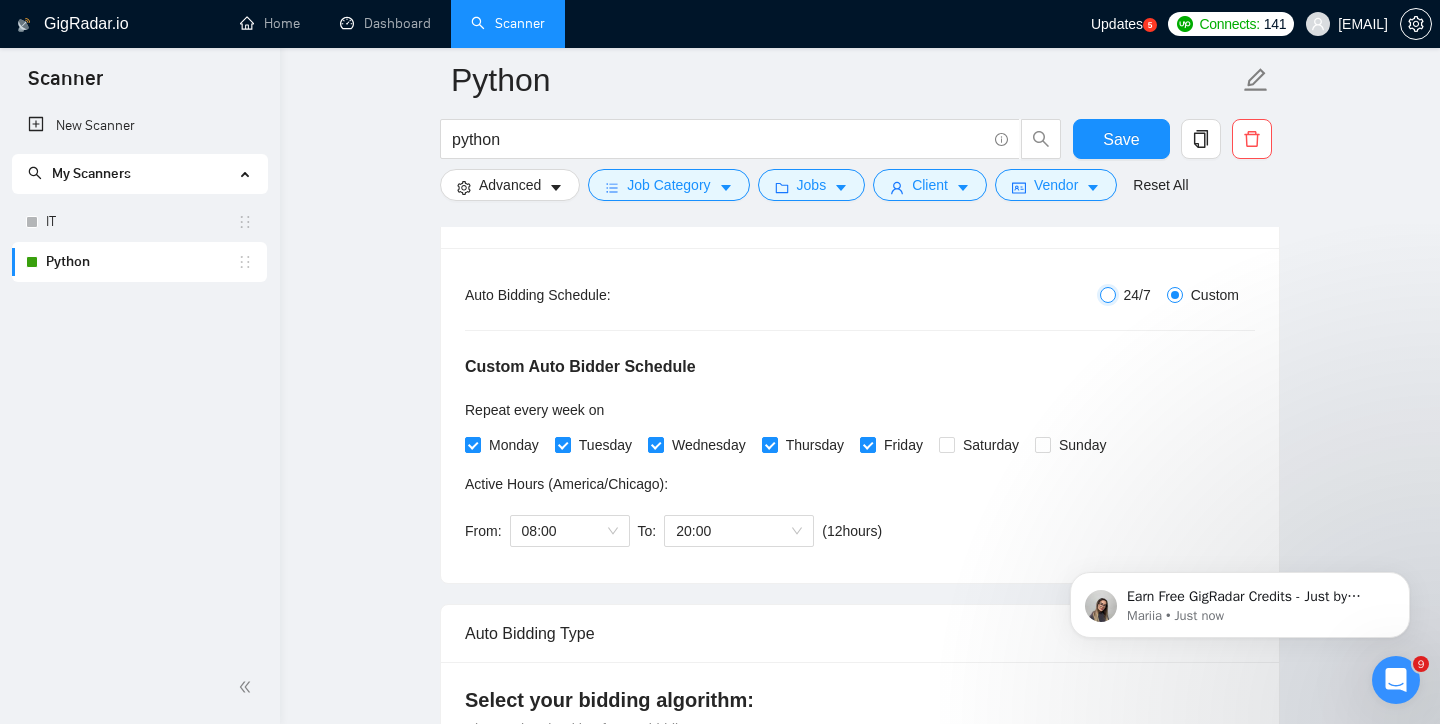 click on "24/7" at bounding box center [1108, 295] 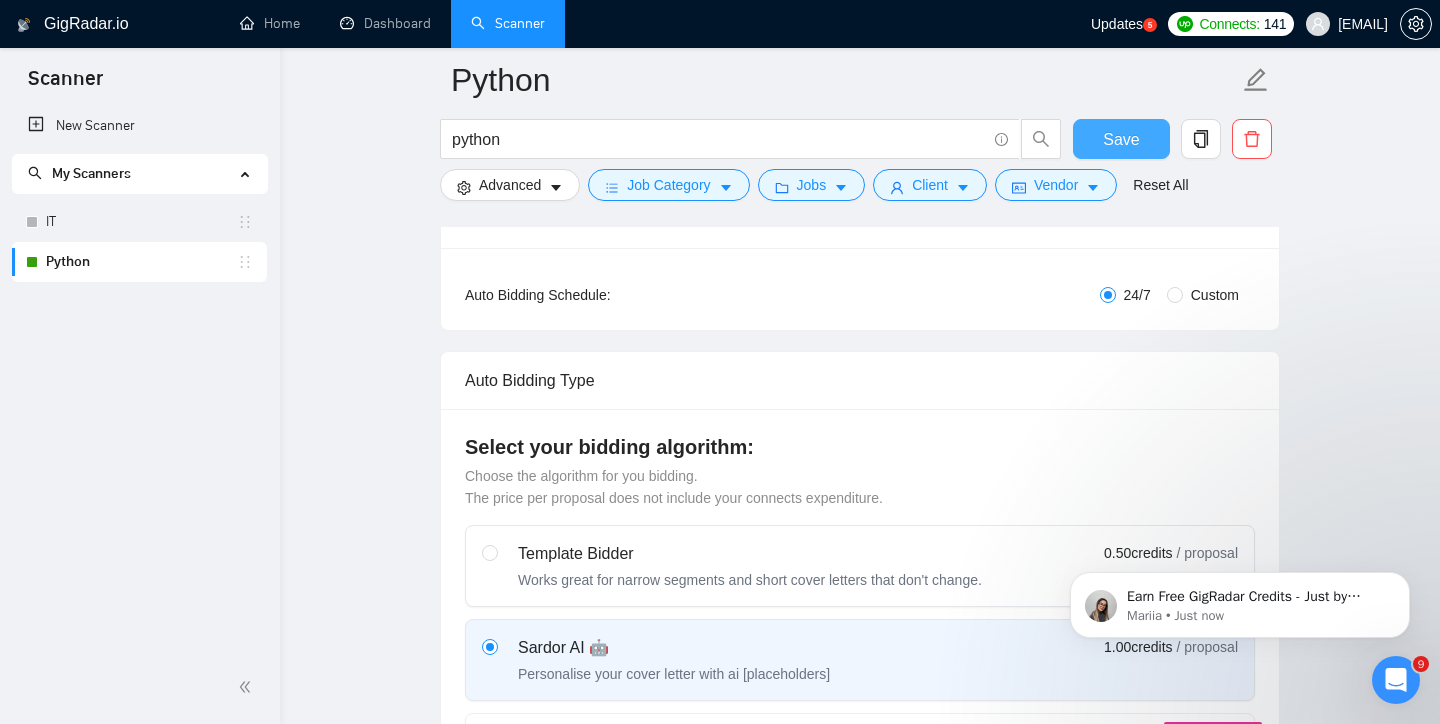 click on "Save" at bounding box center (1121, 139) 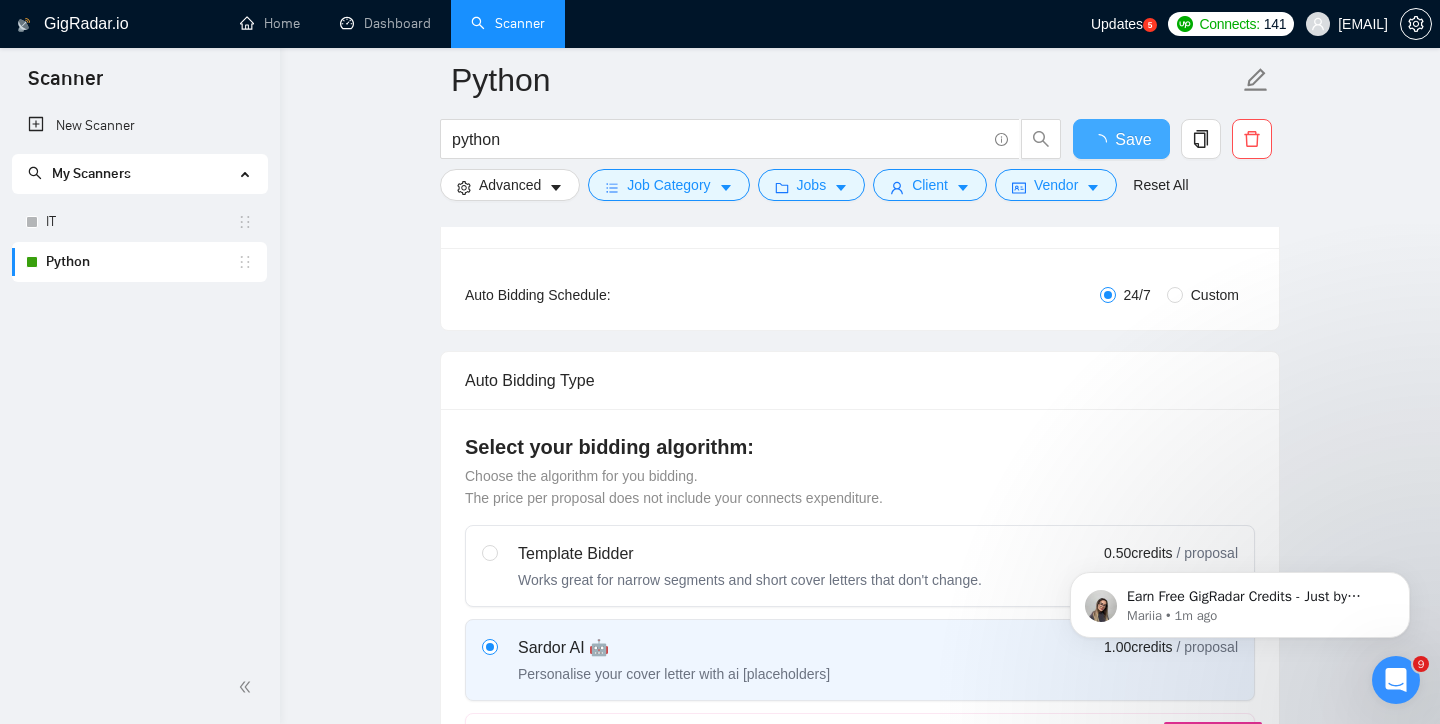 type 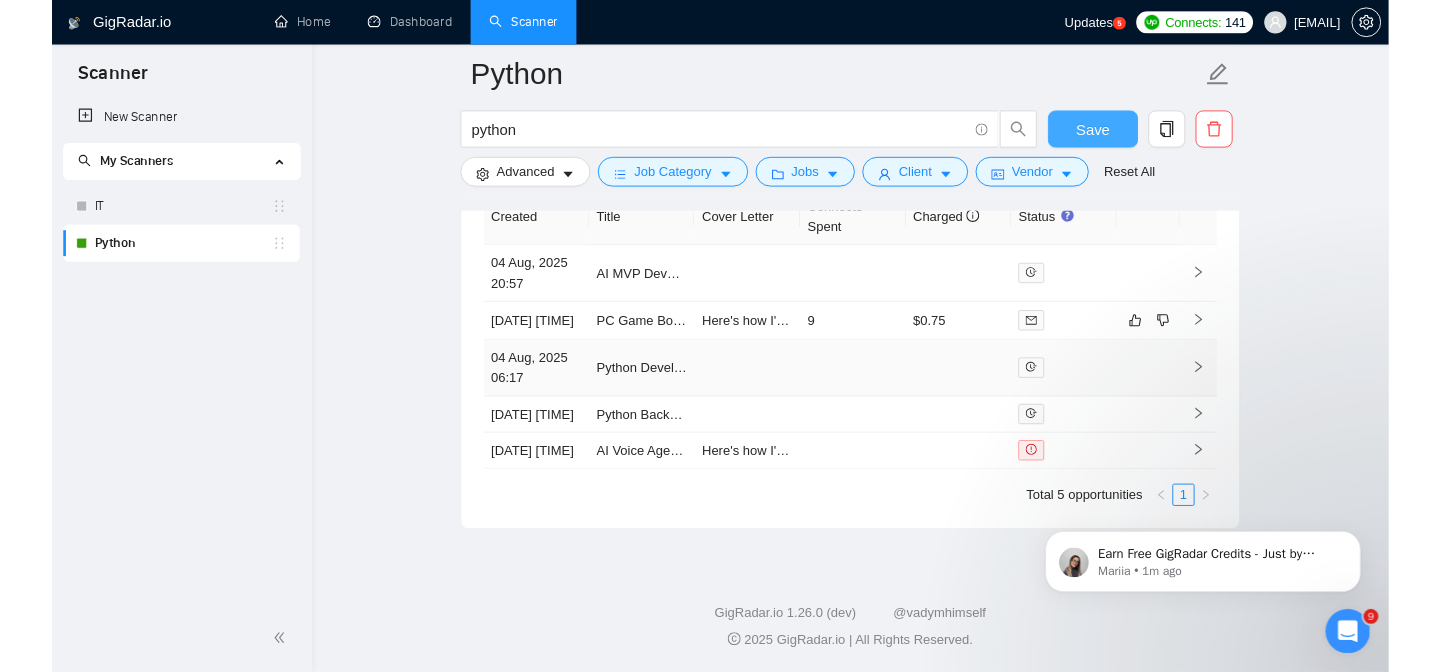 scroll, scrollTop: 5327, scrollLeft: 0, axis: vertical 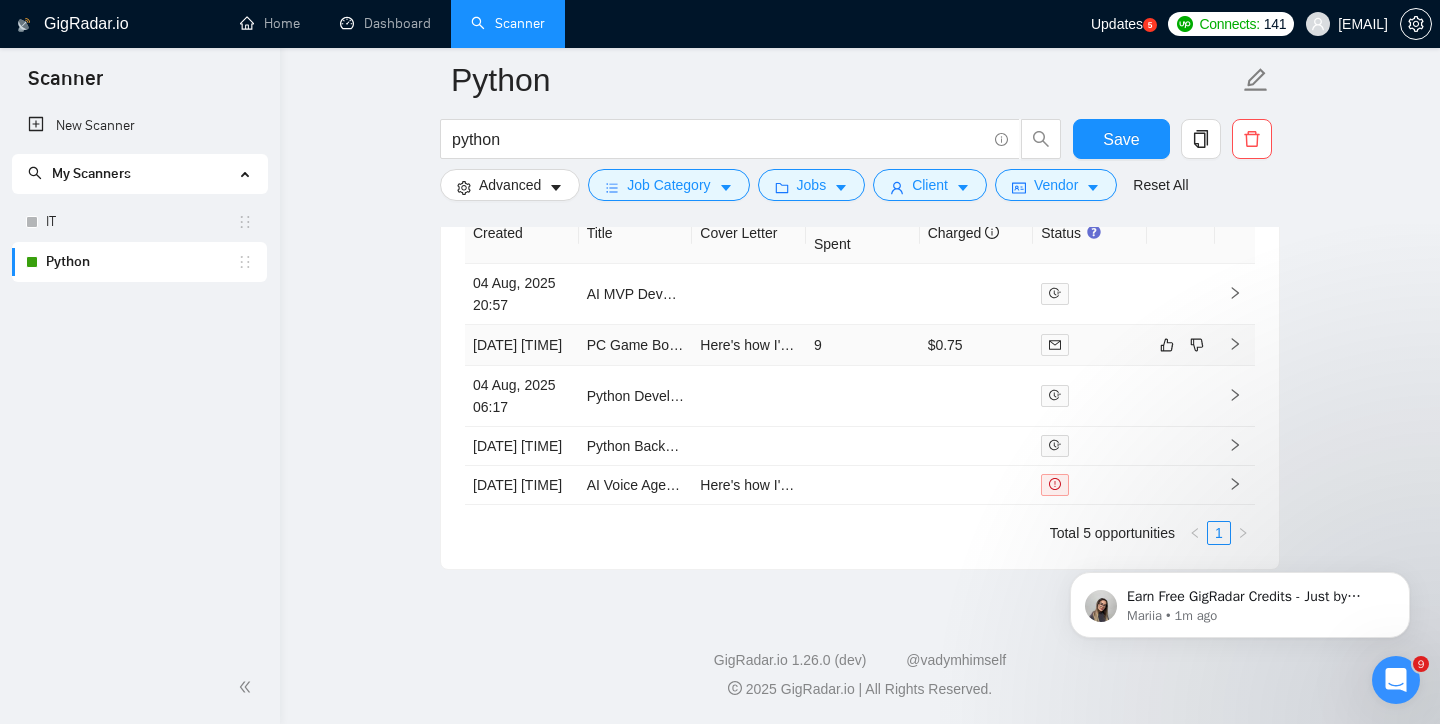 click 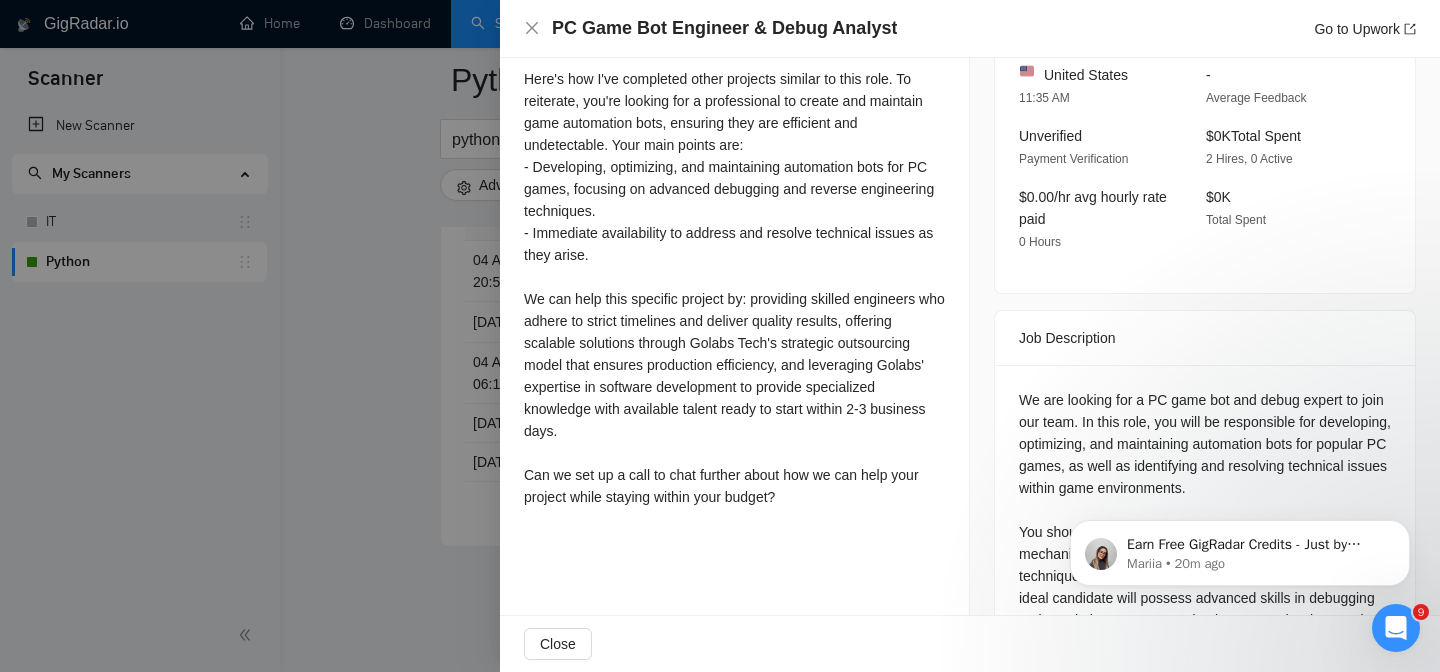 scroll, scrollTop: 566, scrollLeft: 0, axis: vertical 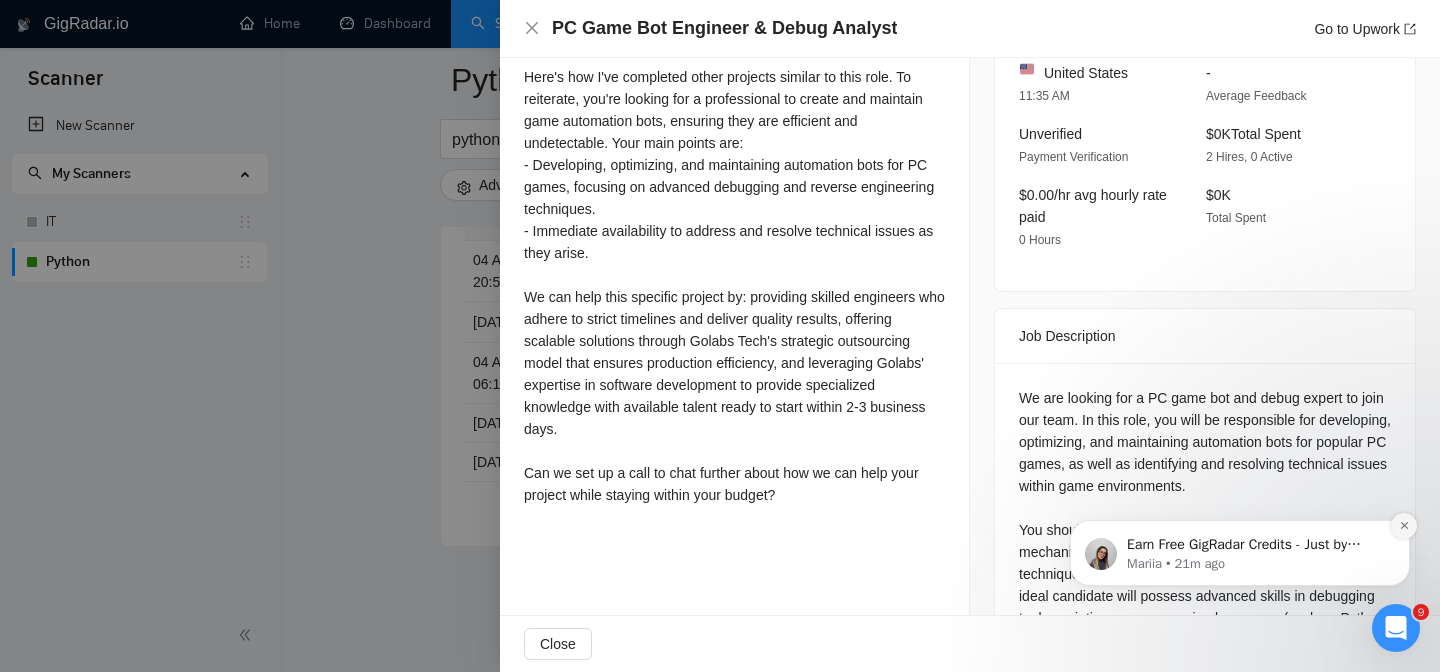 click 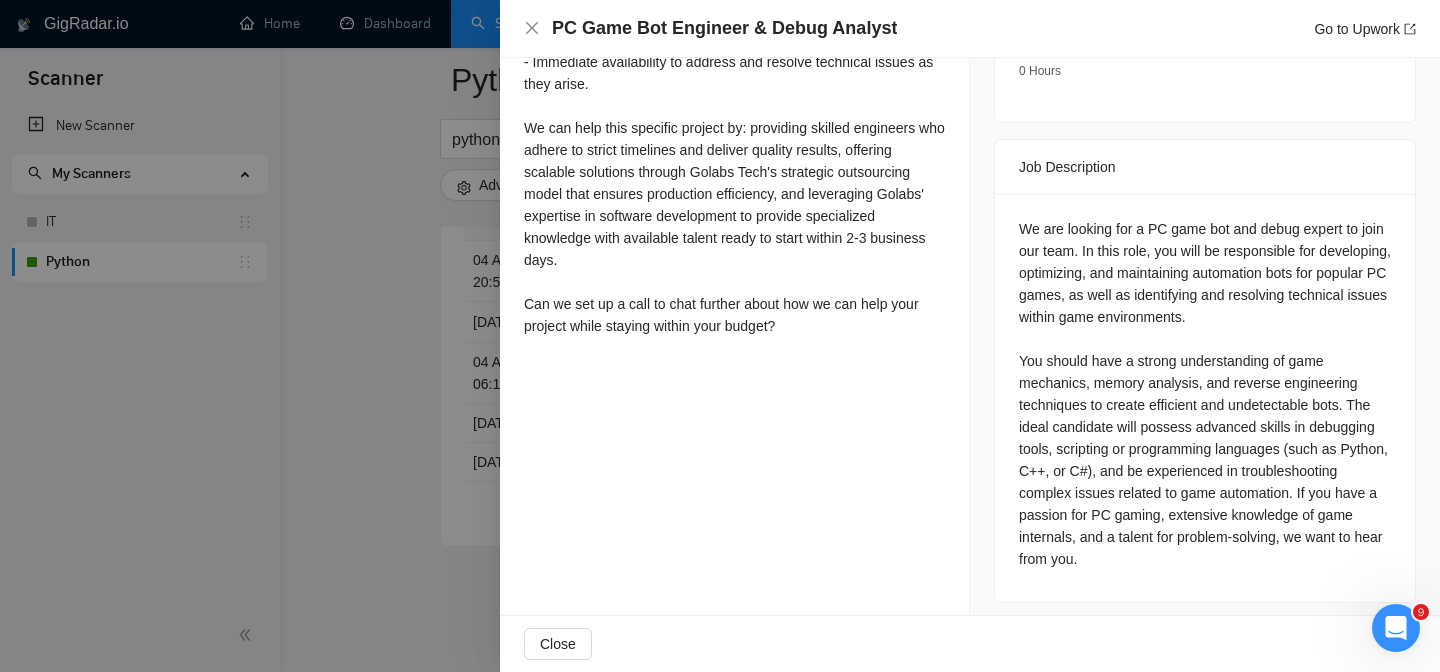 scroll, scrollTop: 744, scrollLeft: 0, axis: vertical 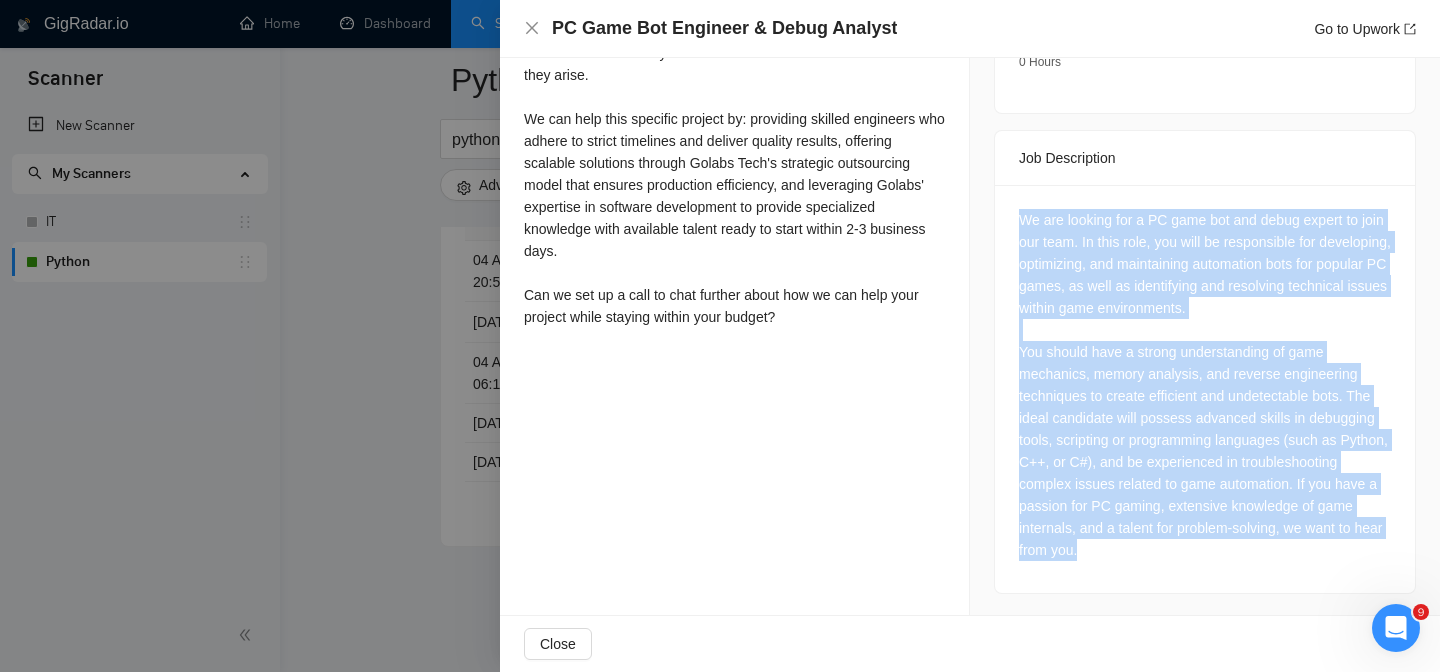 drag, startPoint x: 1023, startPoint y: 215, endPoint x: 1362, endPoint y: 573, distance: 493.0365 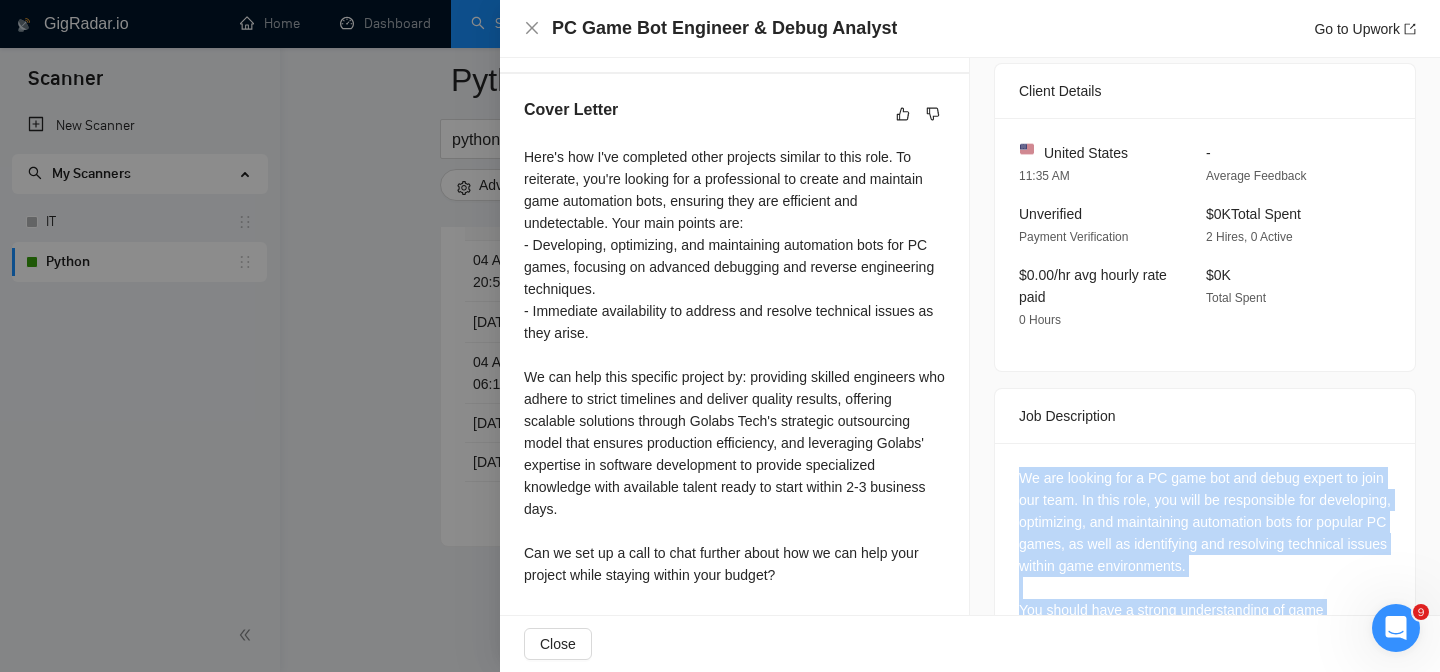 scroll, scrollTop: 480, scrollLeft: 0, axis: vertical 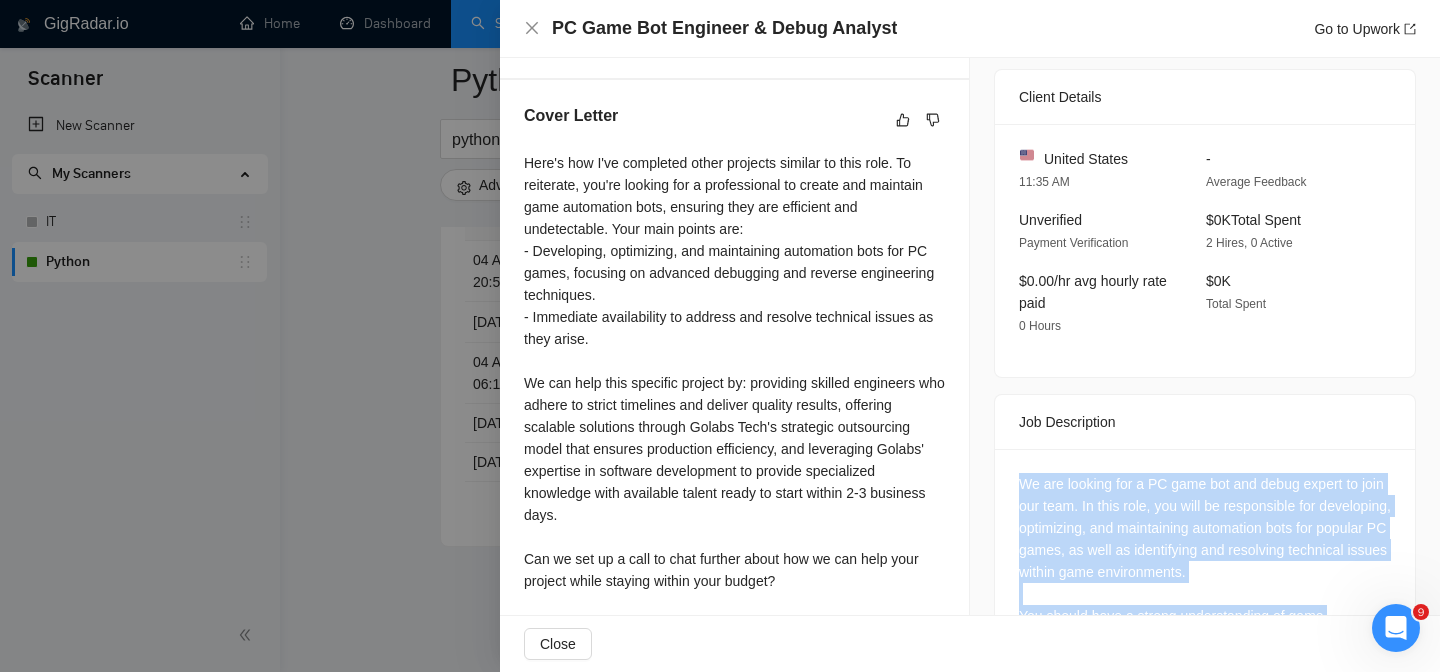 drag, startPoint x: 525, startPoint y: 162, endPoint x: 826, endPoint y: 602, distance: 533.10504 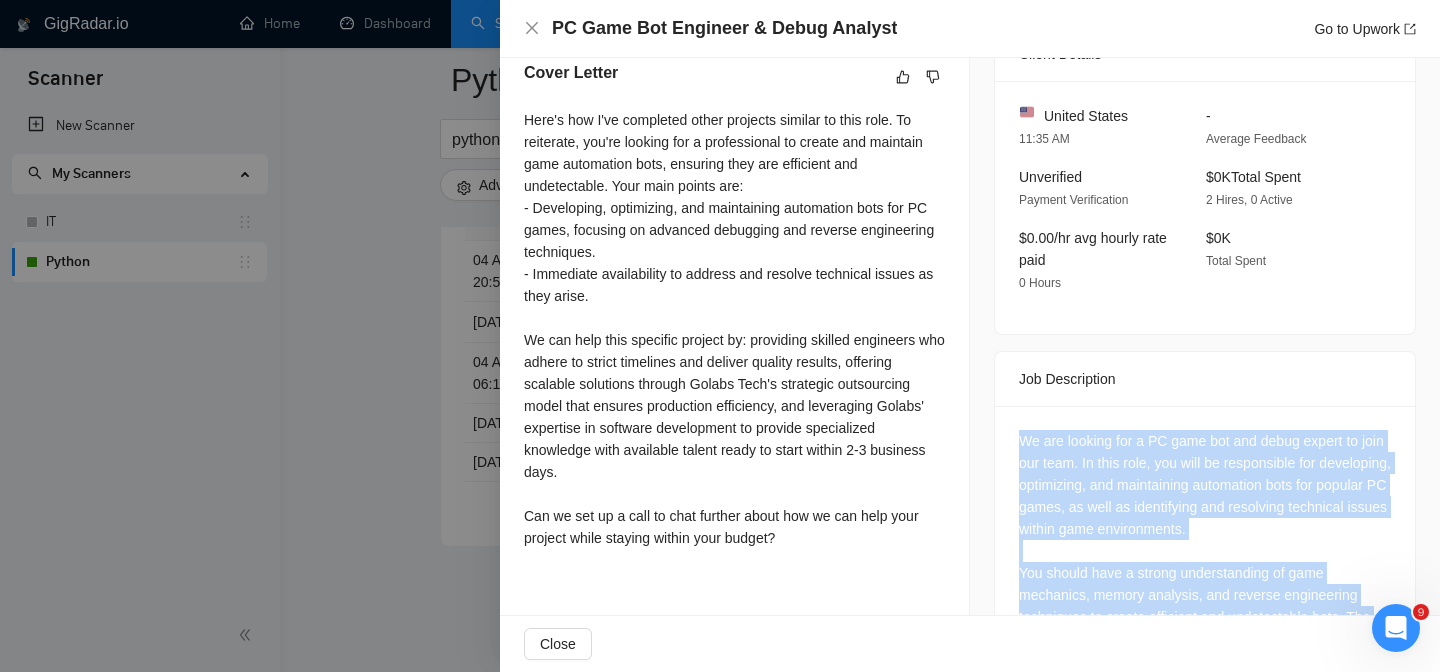 scroll, scrollTop: 529, scrollLeft: 0, axis: vertical 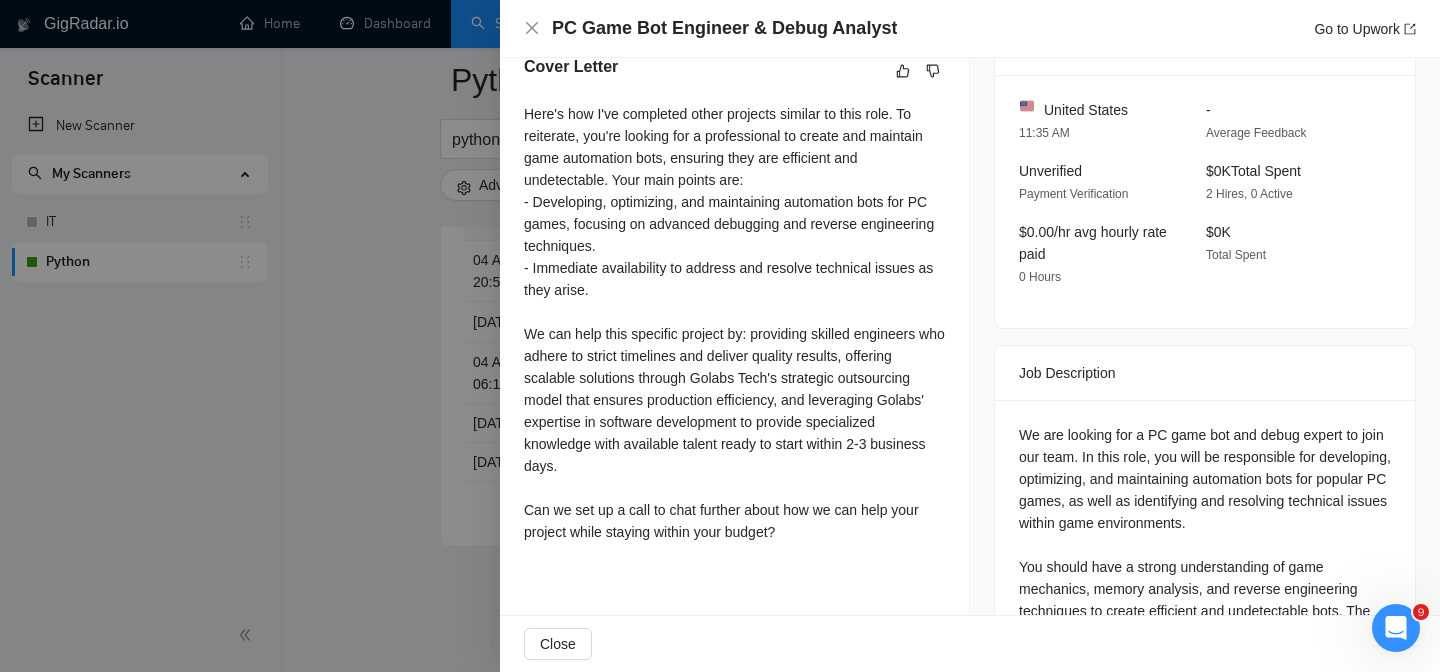 click on "Here's how I've completed other projects similar to this role. To reiterate, you're looking for a professional to create and maintain game automation bots, ensuring they are efficient and undetectable. Your main points are:
- Developing, optimizing, and maintaining automation bots for PC games, focusing on advanced debugging and reverse engineering techniques.
- Immediate availability to address and resolve technical issues as they arise.
We can help this specific project by: providing skilled engineers who adhere to strict timelines and deliver quality results, offering scalable solutions through Golabs Tech's strategic outsourcing model that ensures production efficiency, and leveraging Golabs' expertise in software development to provide specialized knowledge with available talent ready to start within 2-3 business days.
Can we set up a call to chat further about how we can help your project while staying within your budget?" at bounding box center (734, 323) 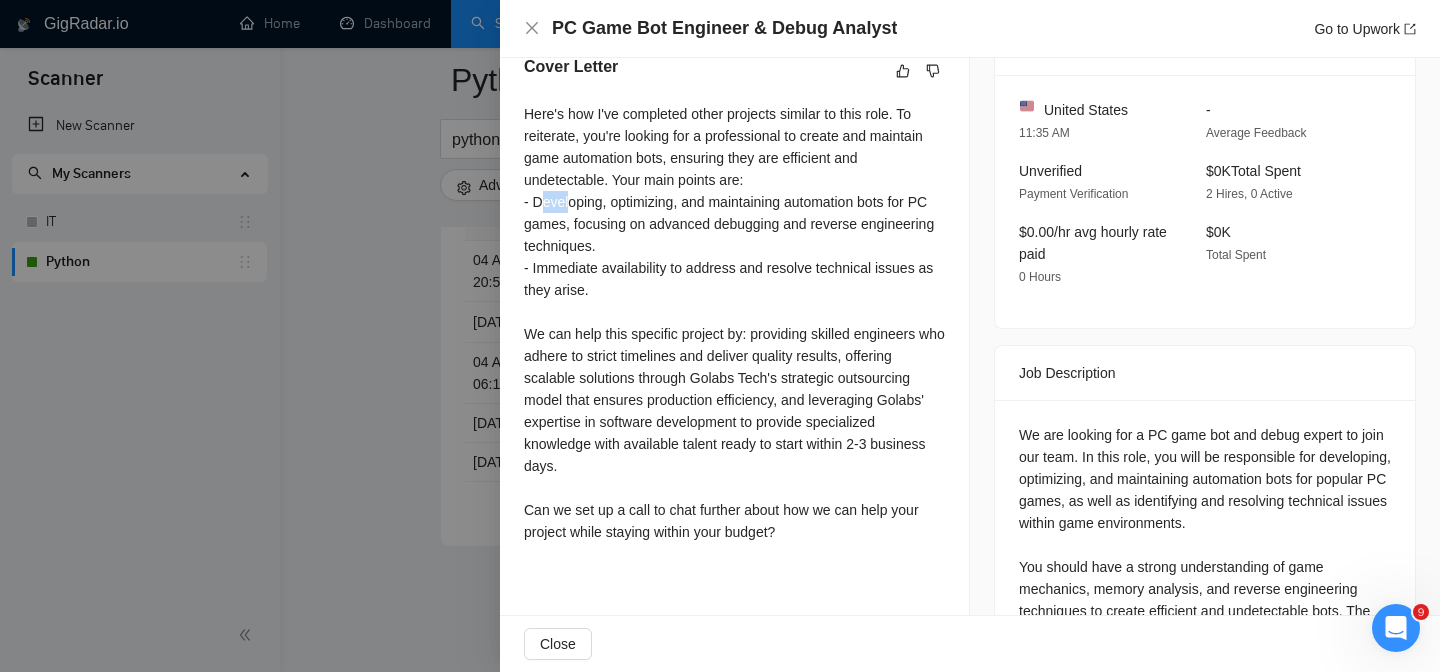 drag, startPoint x: 535, startPoint y: 221, endPoint x: 566, endPoint y: 232, distance: 32.89377 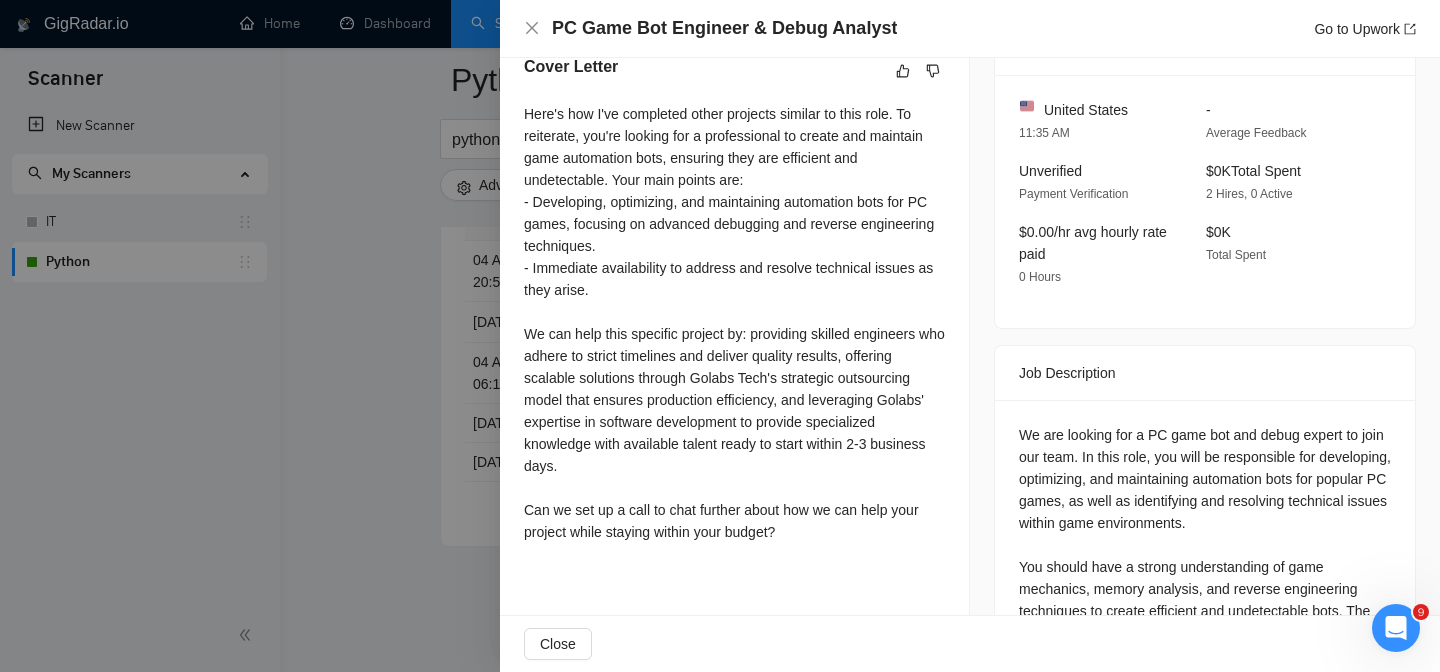 click on "Here's how I've completed other projects similar to this role. To reiterate, you're looking for a professional to create and maintain game automation bots, ensuring they are efficient and undetectable. Your main points are:
- Developing, optimizing, and maintaining automation bots for PC games, focusing on advanced debugging and reverse engineering techniques.
- Immediate availability to address and resolve technical issues as they arise.
We can help this specific project by: providing skilled engineers who adhere to strict timelines and deliver quality results, offering scalable solutions through Golabs Tech's strategic outsourcing model that ensures production efficiency, and leveraging Golabs' expertise in software development to provide specialized knowledge with available talent ready to start within 2-3 business days.
Can we set up a call to chat further about how we can help your project while staying within your budget?" at bounding box center (734, 323) 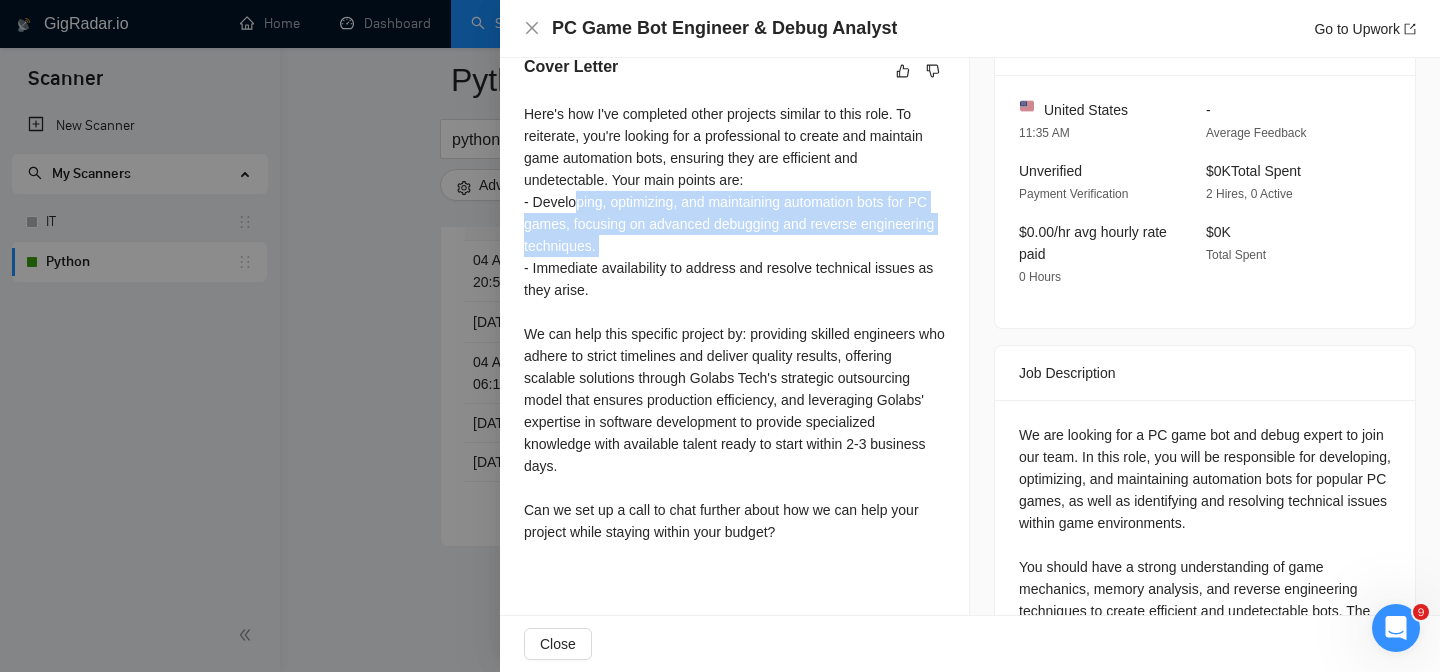 drag, startPoint x: 571, startPoint y: 214, endPoint x: 686, endPoint y: 276, distance: 130.64838 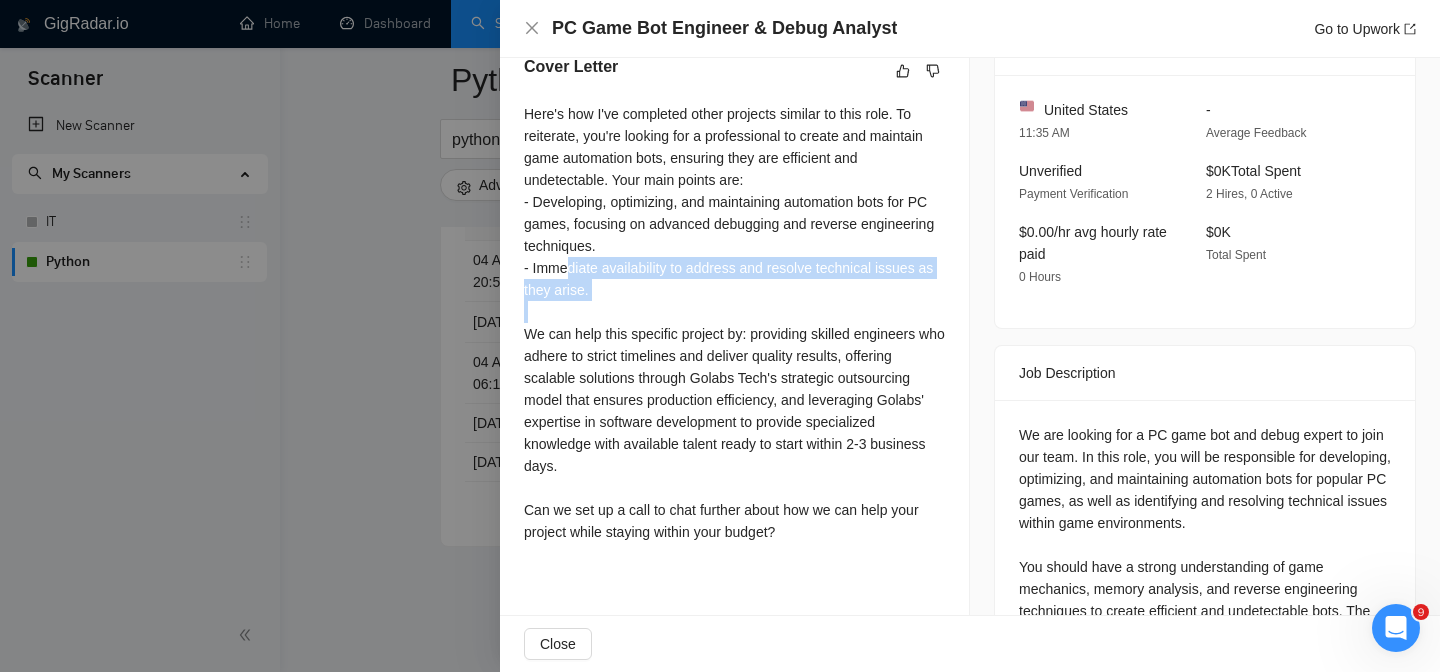 drag, startPoint x: 556, startPoint y: 291, endPoint x: 626, endPoint y: 328, distance: 79.17702 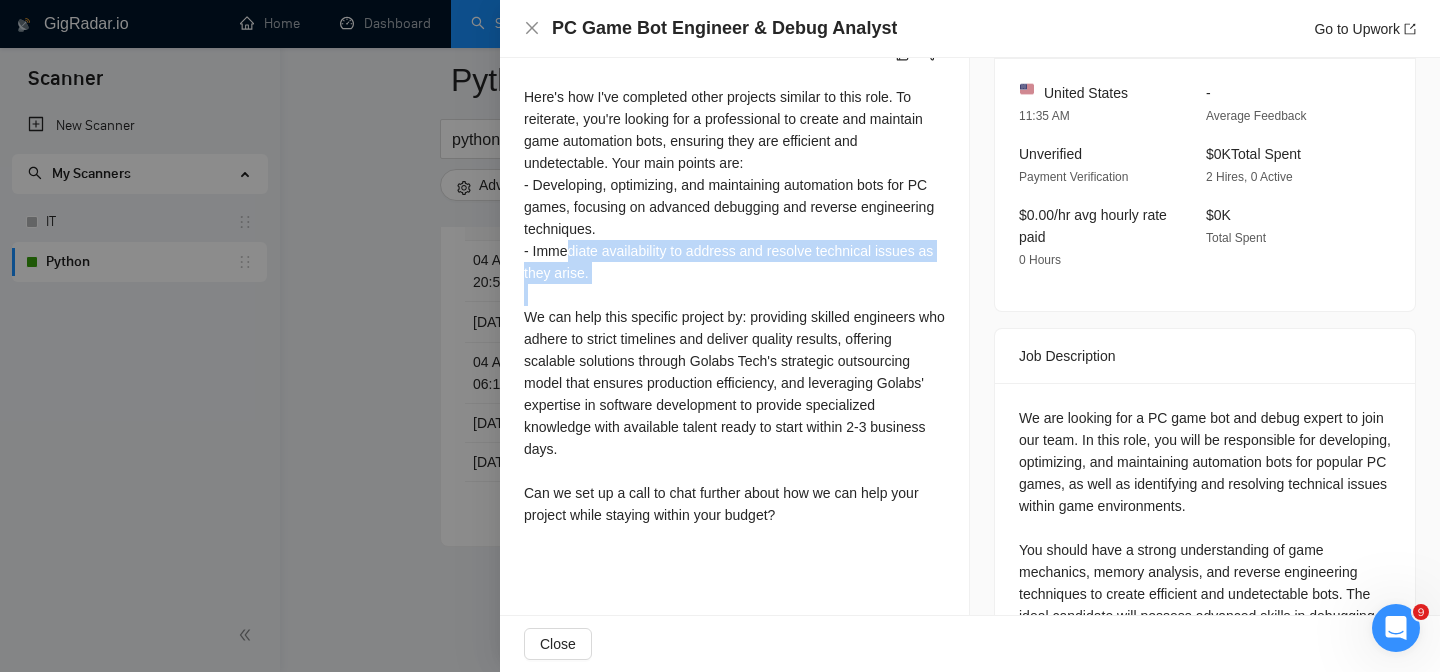 scroll, scrollTop: 553, scrollLeft: 0, axis: vertical 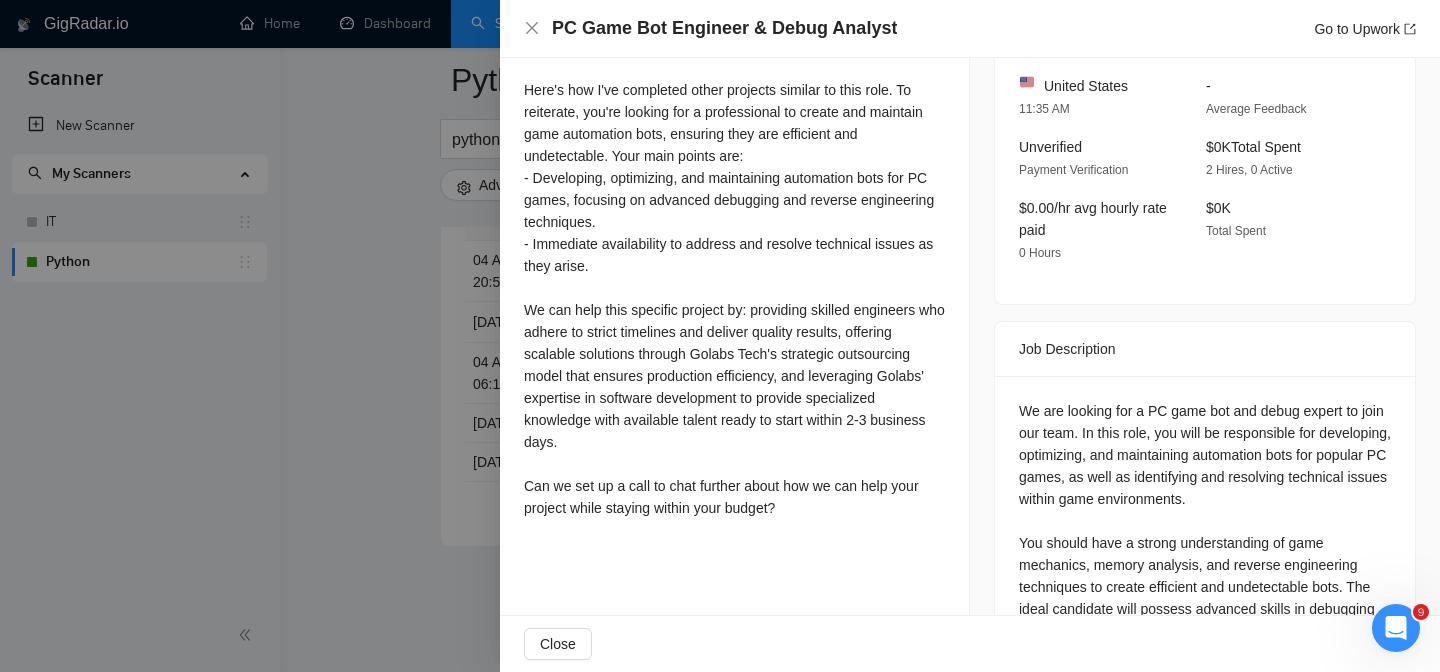 drag, startPoint x: 672, startPoint y: 325, endPoint x: 610, endPoint y: 325, distance: 62 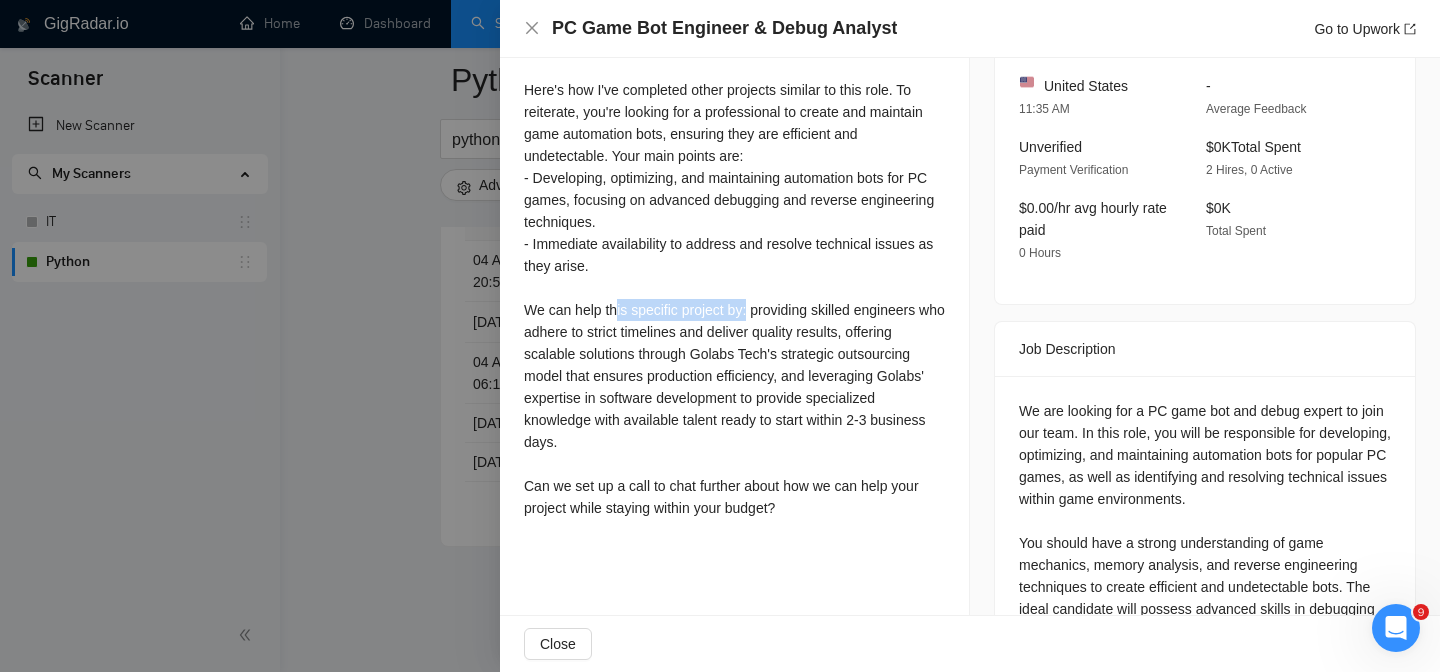 drag, startPoint x: 609, startPoint y: 325, endPoint x: 754, endPoint y: 331, distance: 145.12408 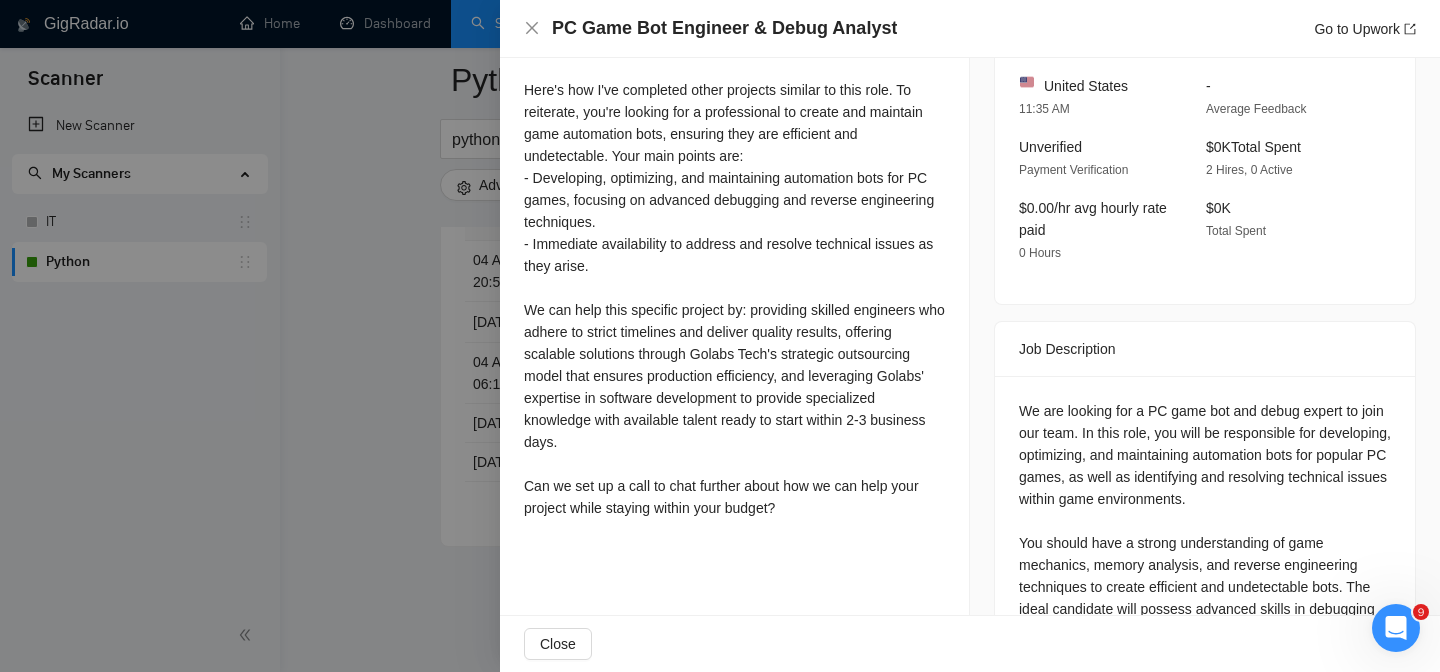 click on "Here's how I've completed other projects similar to this role. To reiterate, you're looking for a professional to create and maintain game automation bots, ensuring they are efficient and undetectable. Your main points are:
- Developing, optimizing, and maintaining automation bots for PC games, focusing on advanced debugging and reverse engineering techniques.
- Immediate availability to address and resolve technical issues as they arise.
We can help this specific project by: providing skilled engineers who adhere to strict timelines and deliver quality results, offering scalable solutions through Golabs Tech's strategic outsourcing model that ensures production efficiency, and leveraging Golabs' expertise in software development to provide specialized knowledge with available talent ready to start within 2-3 business days.
Can we set up a call to chat further about how we can help your project while staying within your budget?" at bounding box center (734, 299) 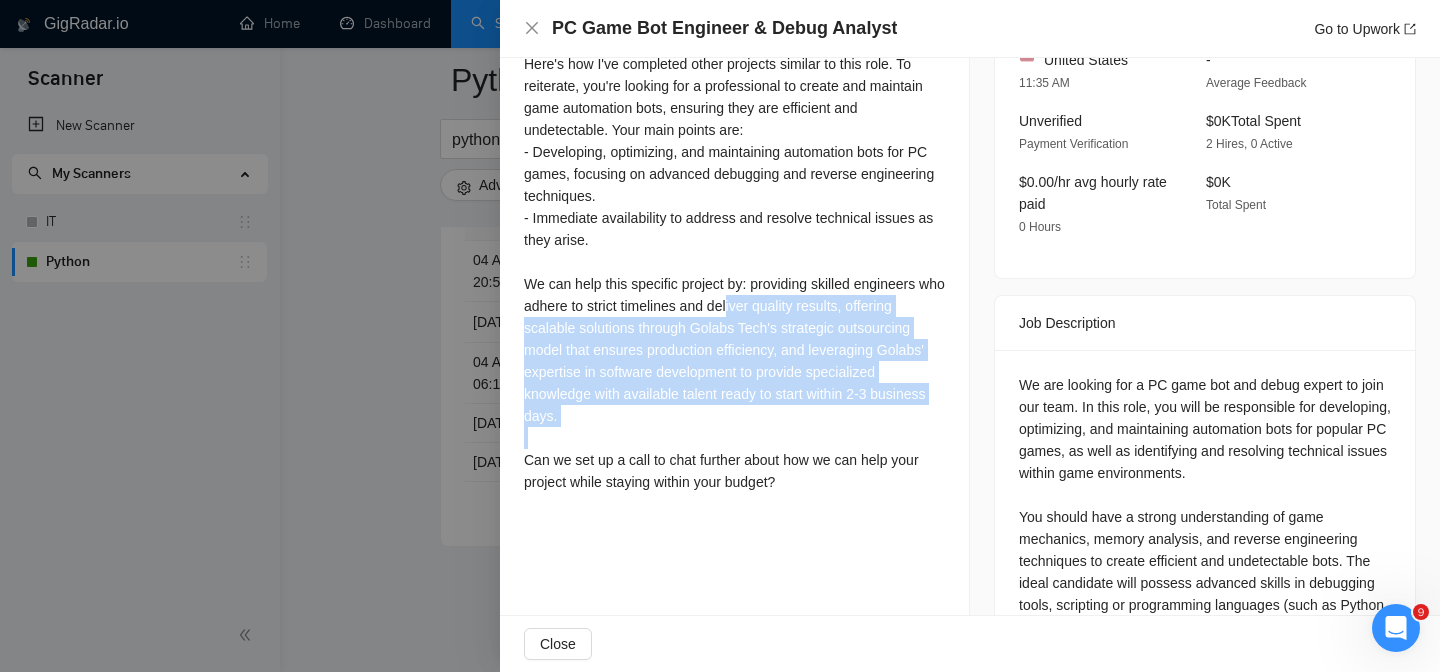 drag, startPoint x: 760, startPoint y: 319, endPoint x: 802, endPoint y: 449, distance: 136.61626 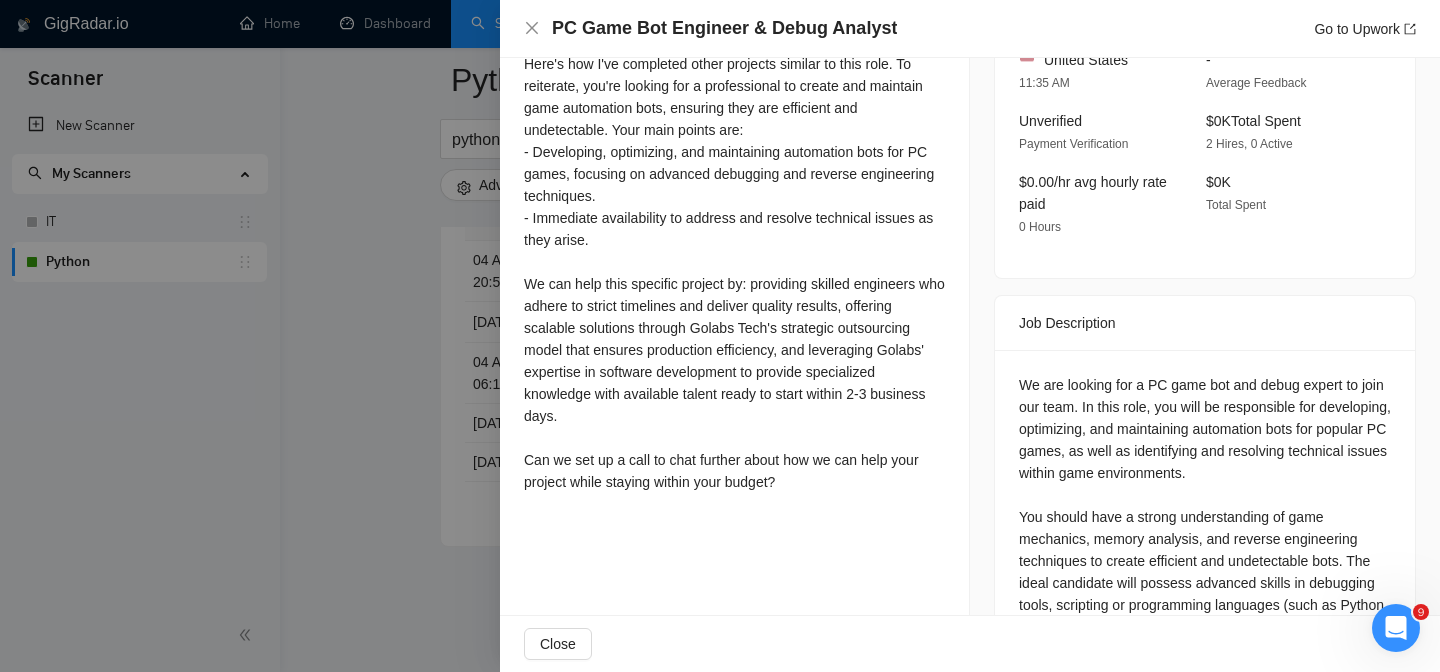 click on "We are looking for a PC game bot and debug expert to join our team. In this role, you will be responsible for developing, optimizing, and maintaining automation bots for popular PC games, as well as identifying and resolving technical issues within game environments.
You should have a strong understanding of game mechanics, memory analysis, and reverse engineering techniques to create efficient and undetectable bots. The ideal candidate will possess advanced skills in debugging tools, scripting or programming languages (such as Python, C++, or C#), and be experienced in troubleshooting complex issues related to game automation. If you have a passion for PC gaming, extensive knowledge of game internals, and a talent for problem-solving, we want to hear from you." at bounding box center [1205, 550] 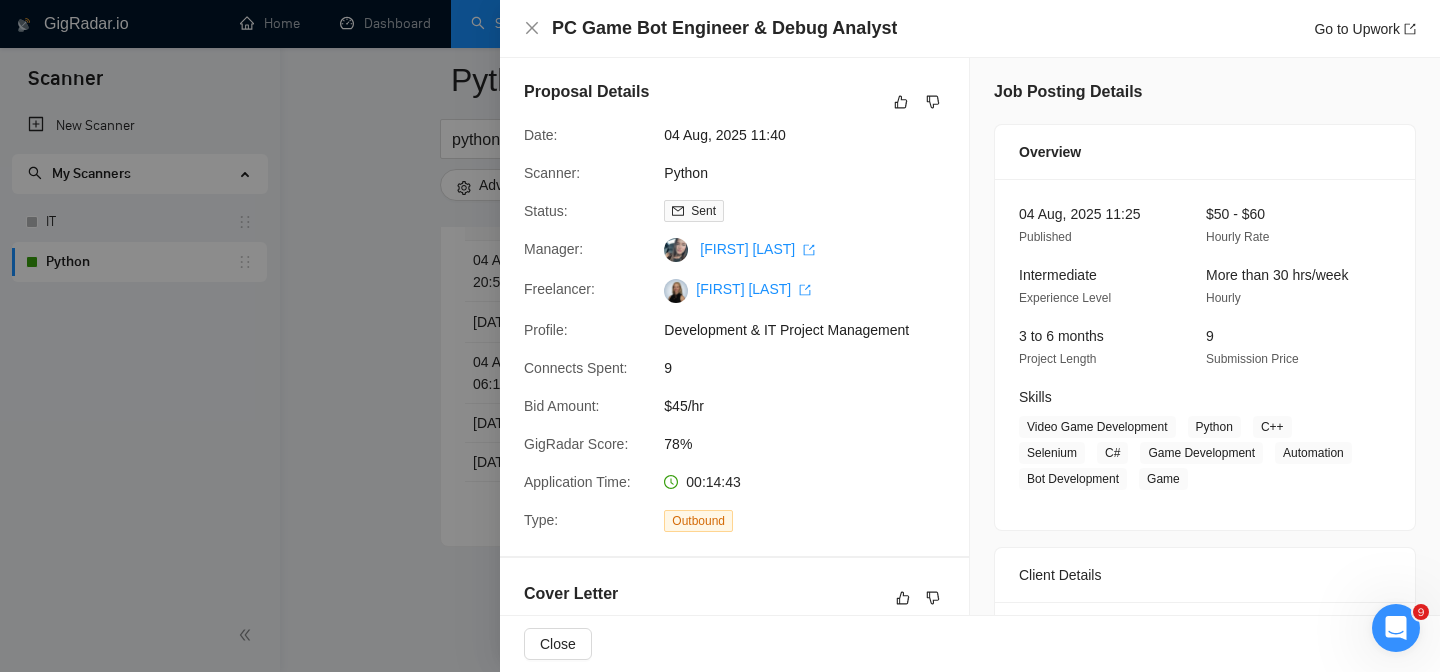 scroll, scrollTop: 0, scrollLeft: 0, axis: both 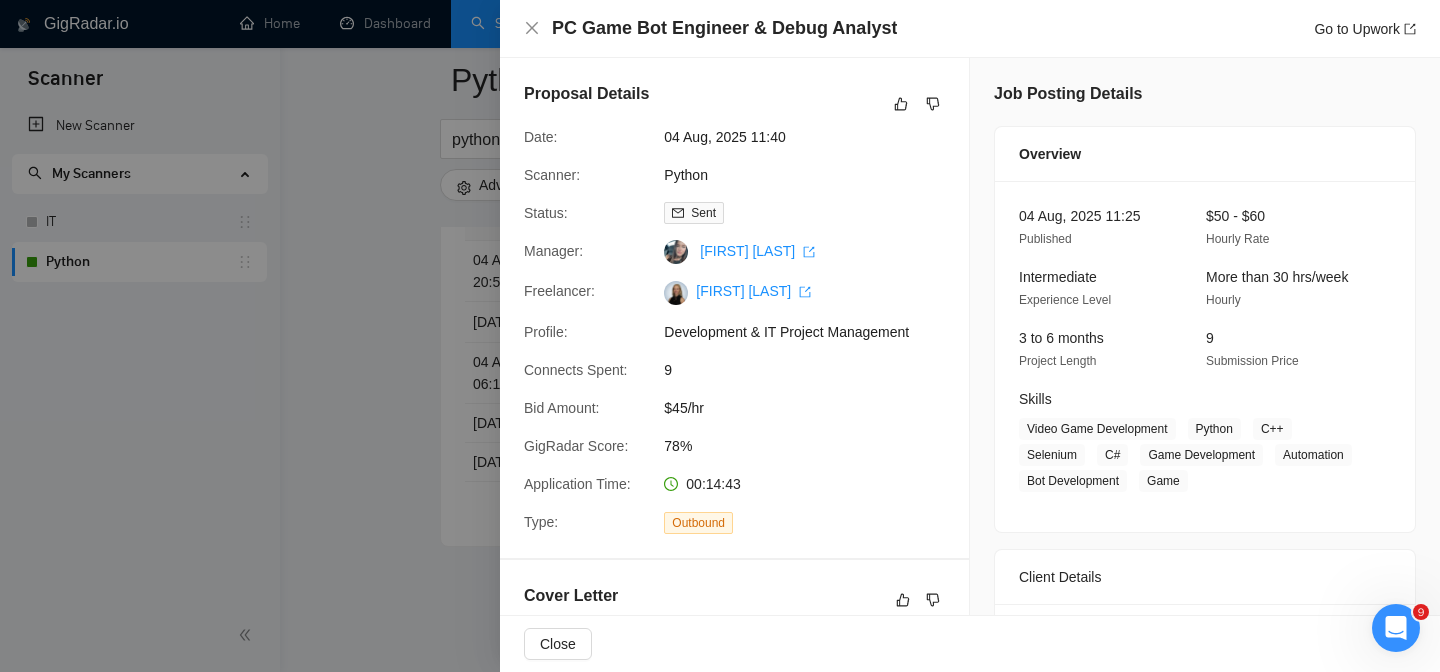 click on "04 Aug, 2025 11:40" at bounding box center [814, 137] 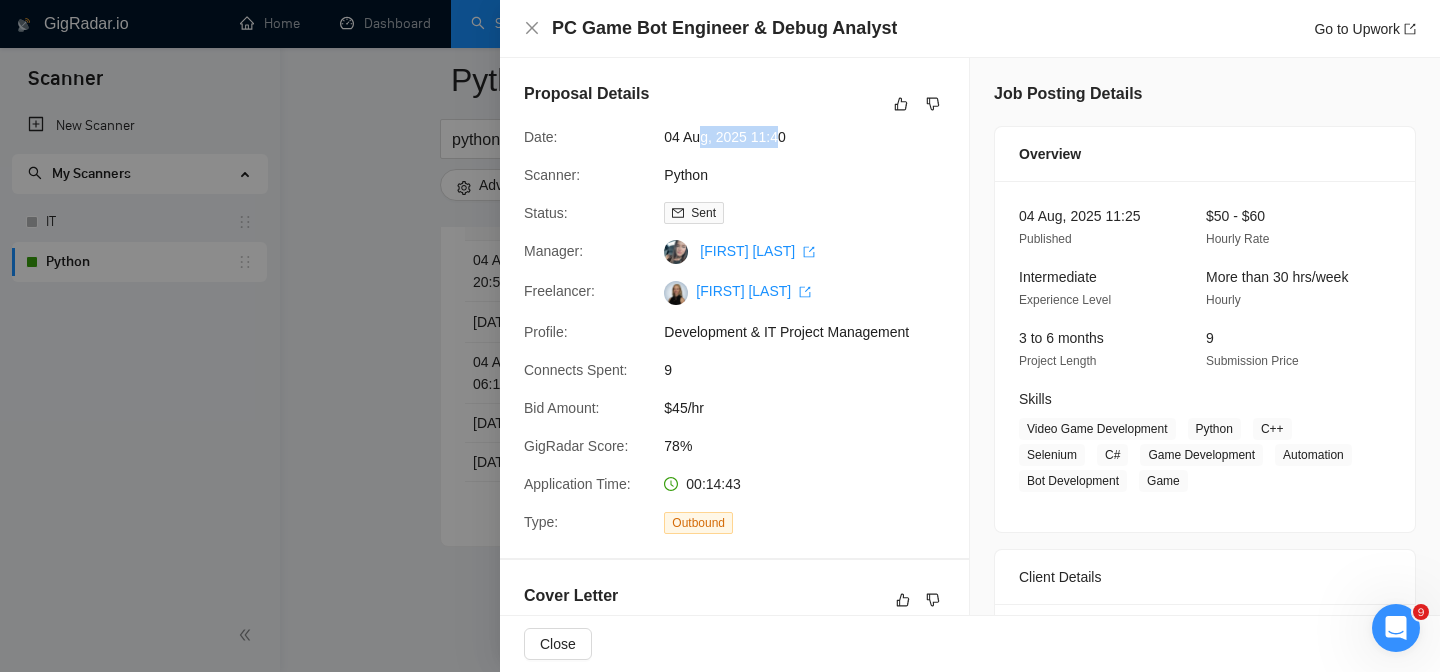 drag, startPoint x: 700, startPoint y: 137, endPoint x: 785, endPoint y: 132, distance: 85.146935 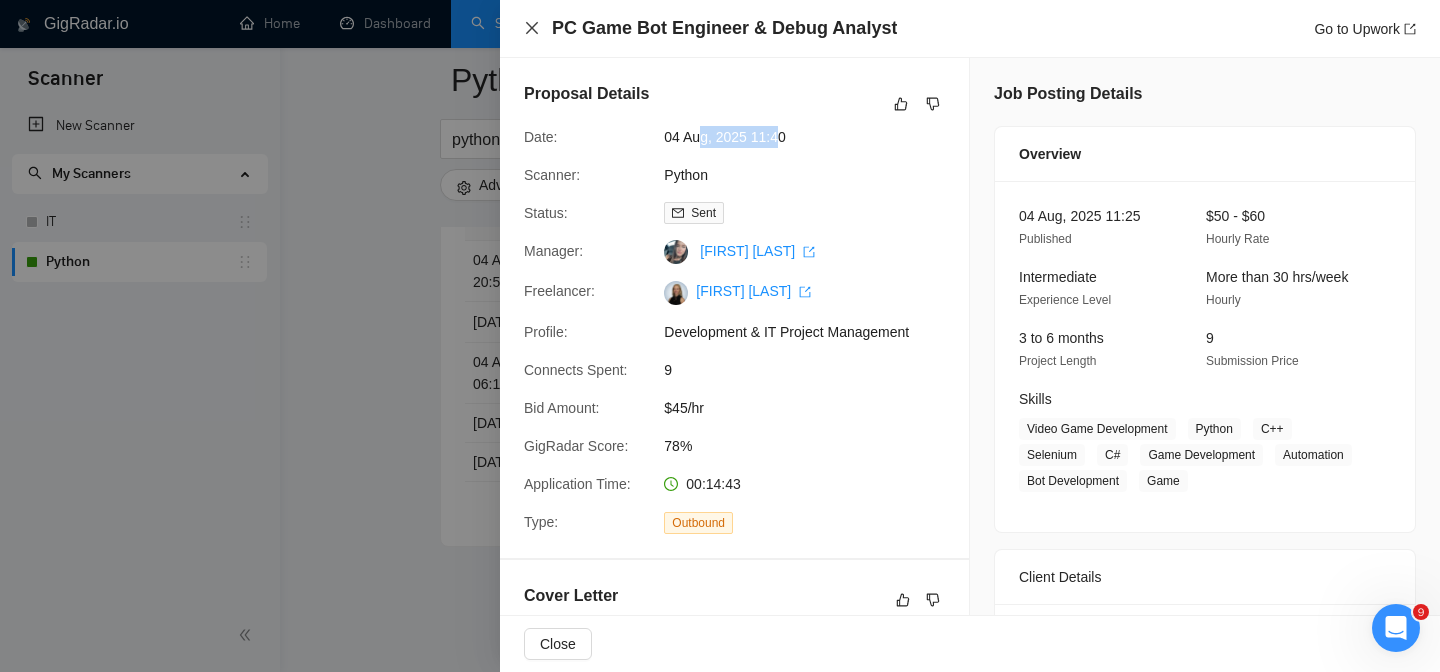 click 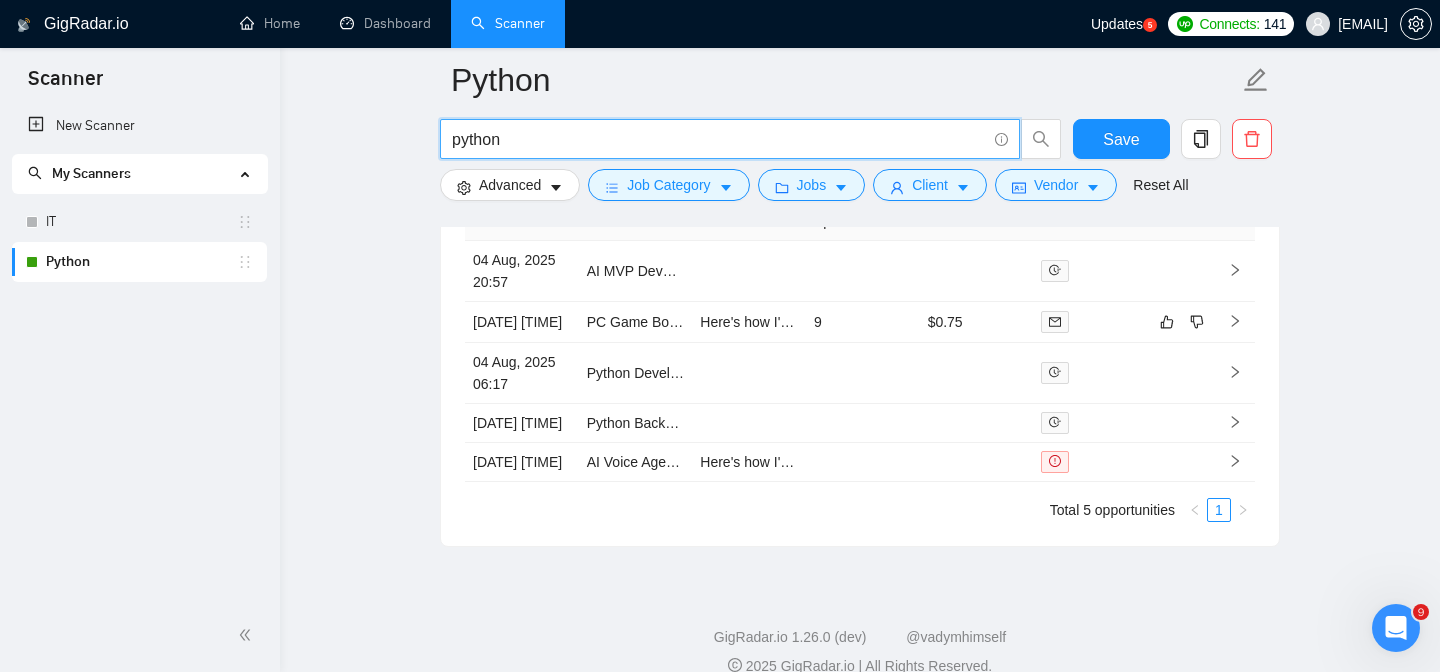 click on "python" at bounding box center (719, 139) 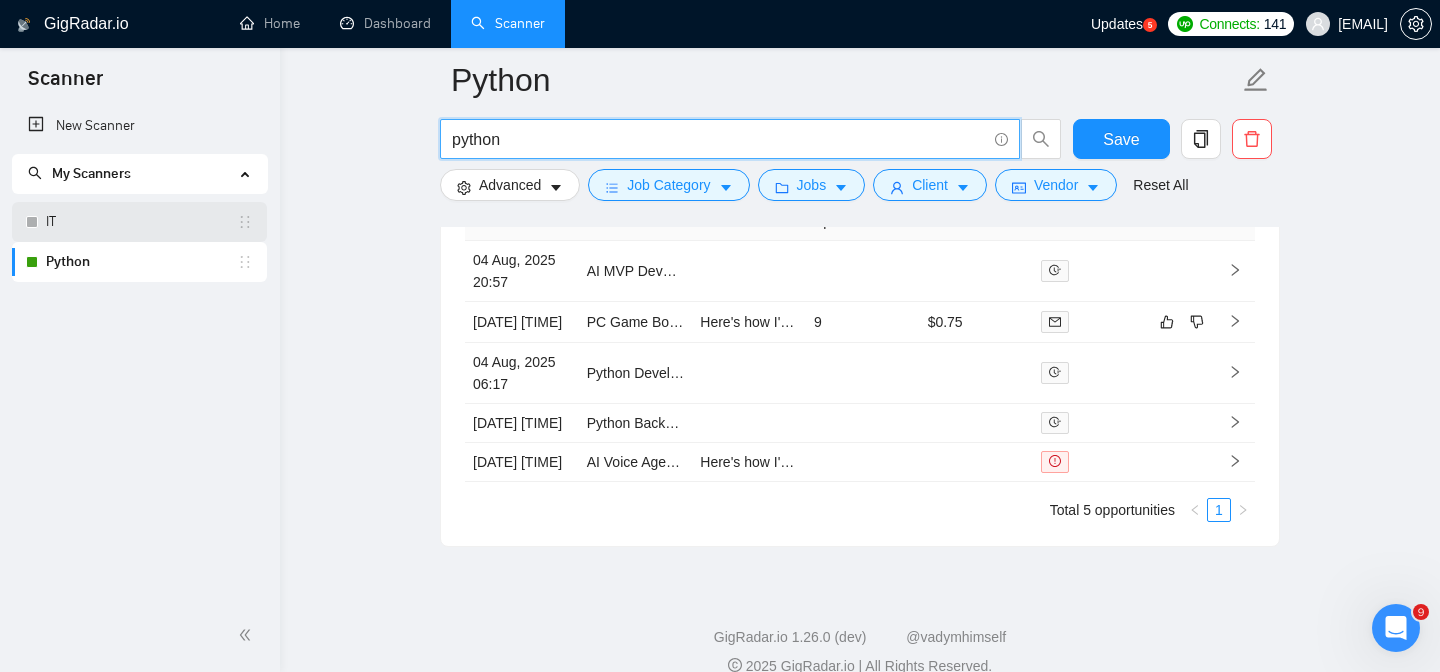 click on "IT" at bounding box center [141, 222] 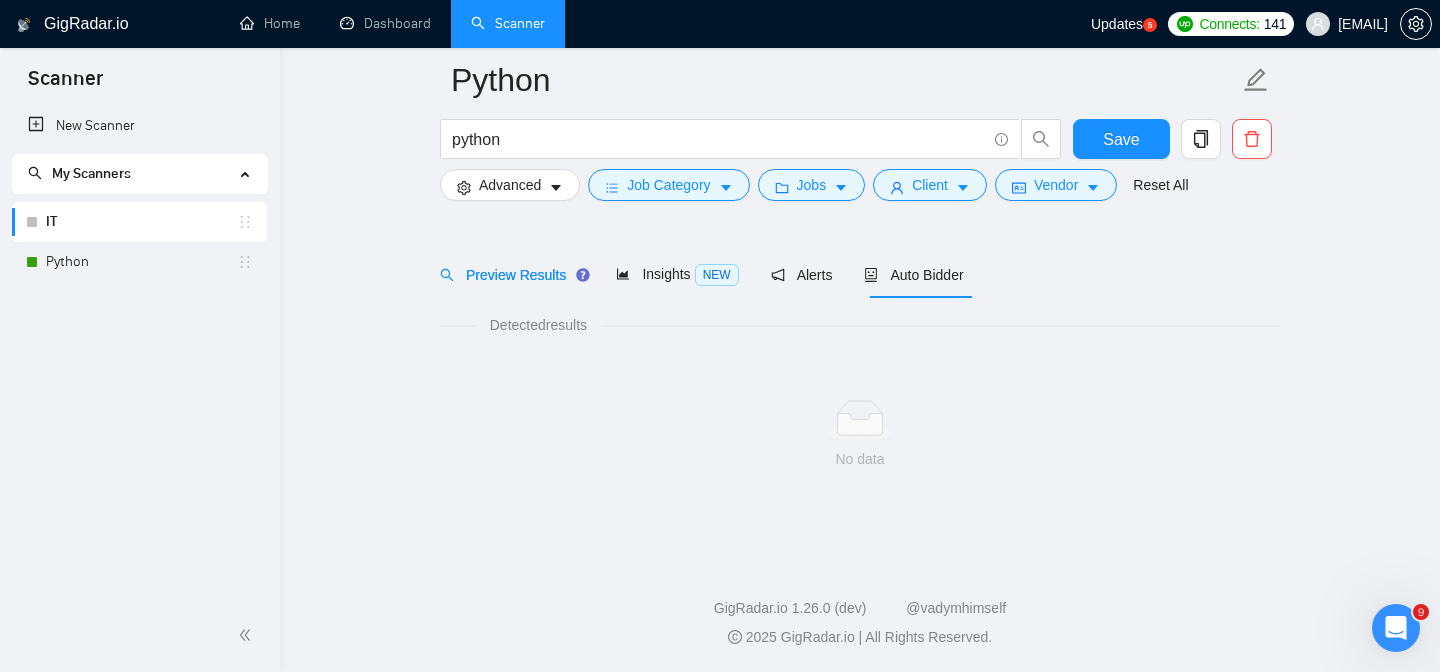 scroll, scrollTop: 58, scrollLeft: 0, axis: vertical 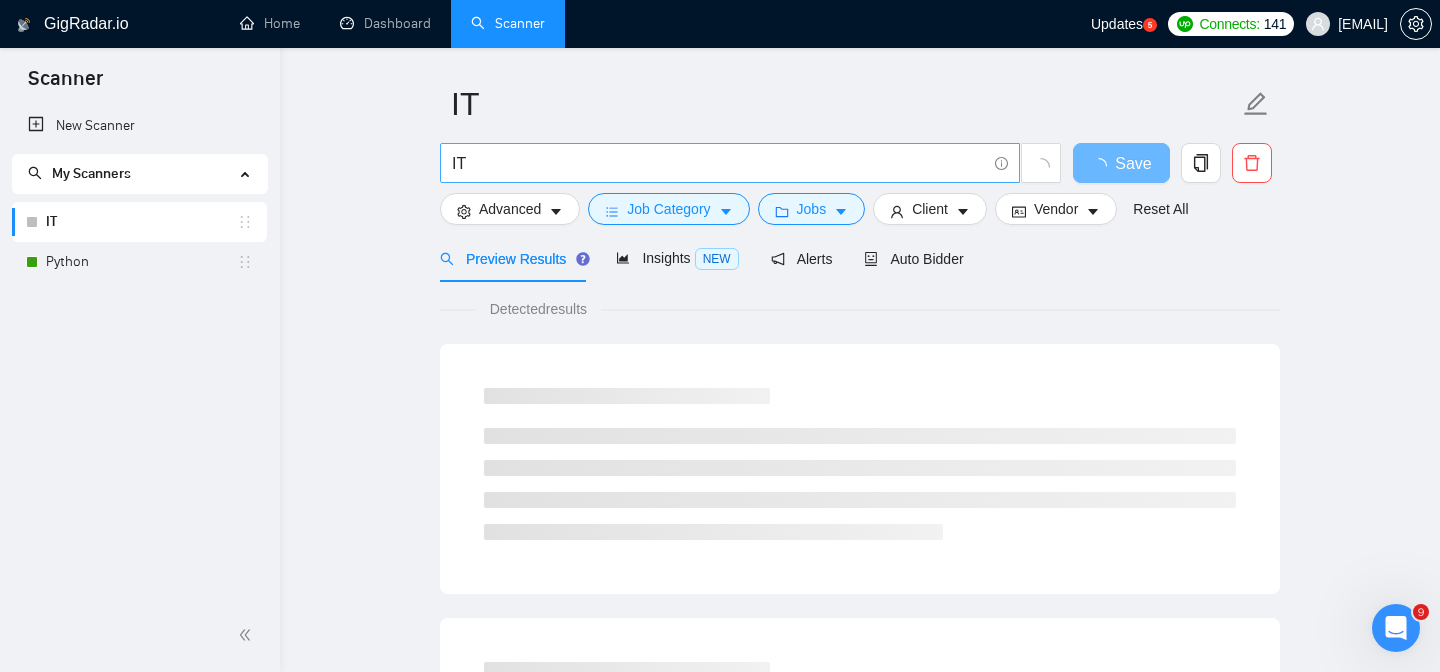 click on "IT" at bounding box center [719, 163] 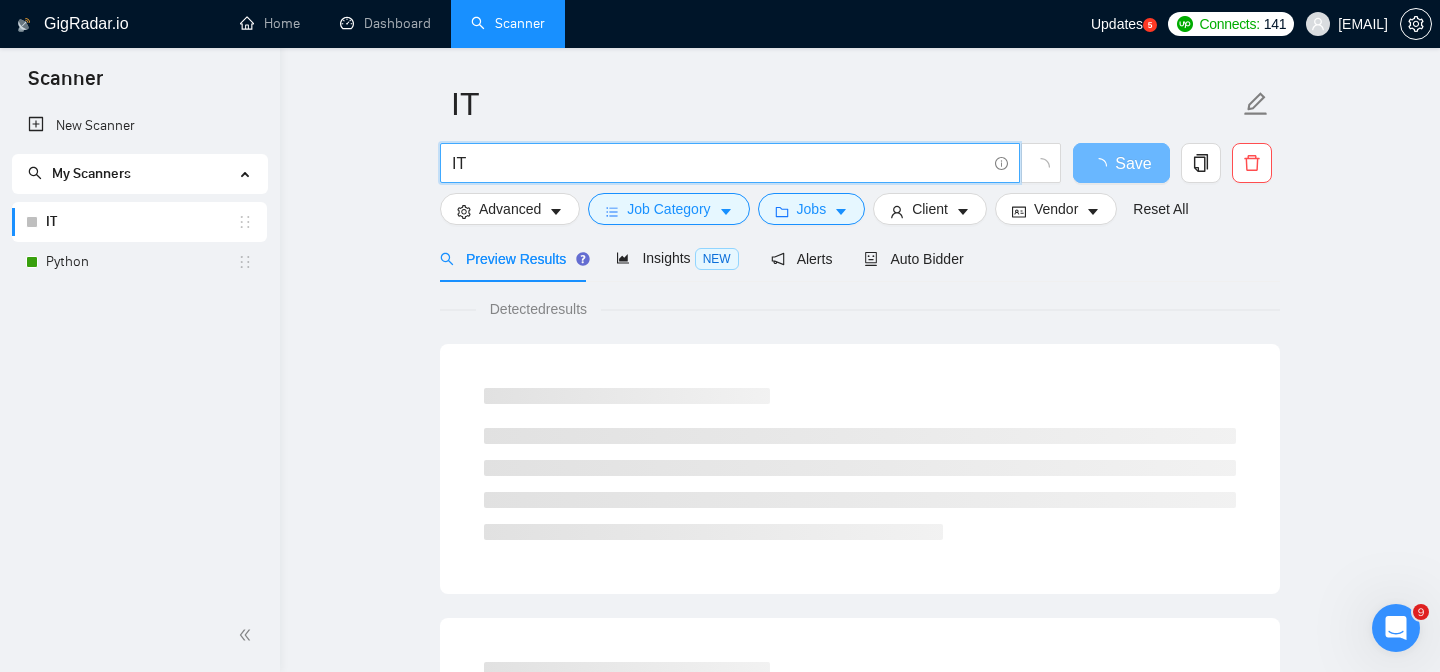 drag, startPoint x: 490, startPoint y: 171, endPoint x: 449, endPoint y: 164, distance: 41.59327 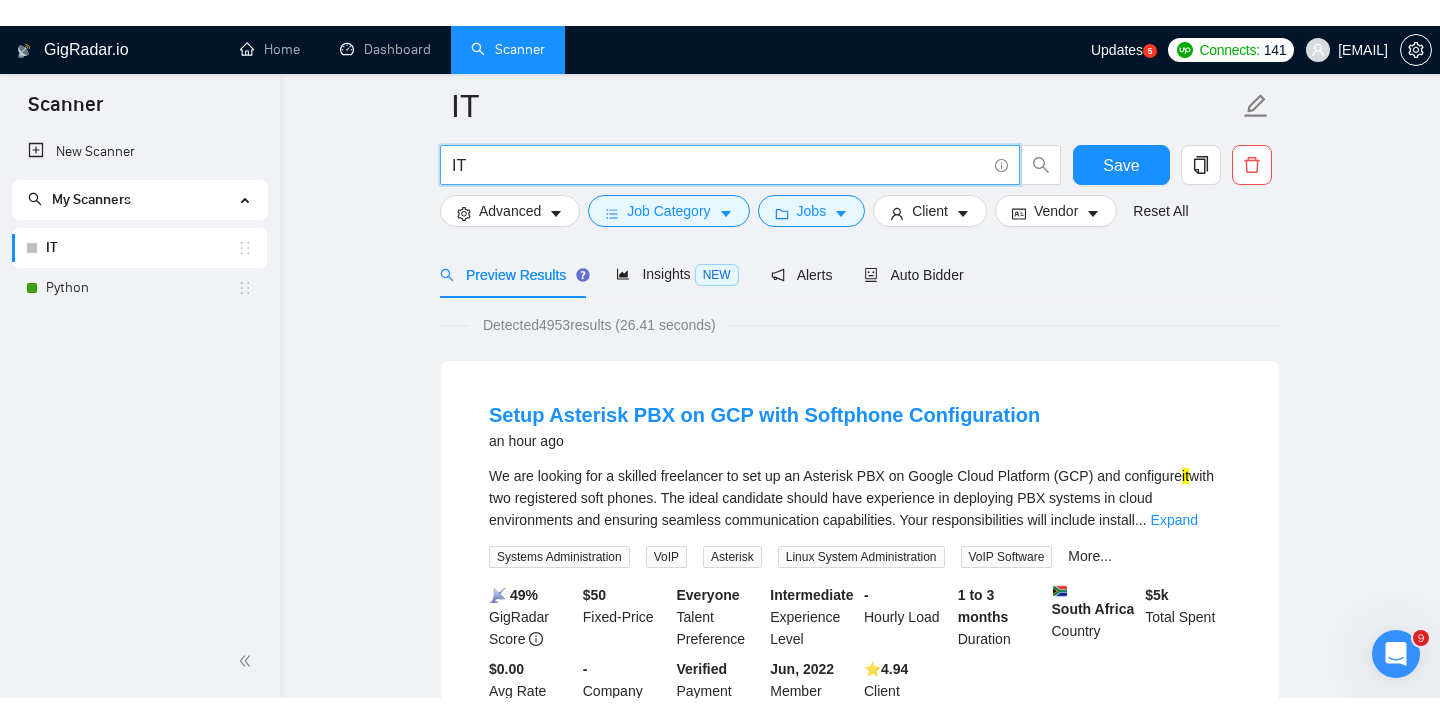 scroll, scrollTop: 103, scrollLeft: 0, axis: vertical 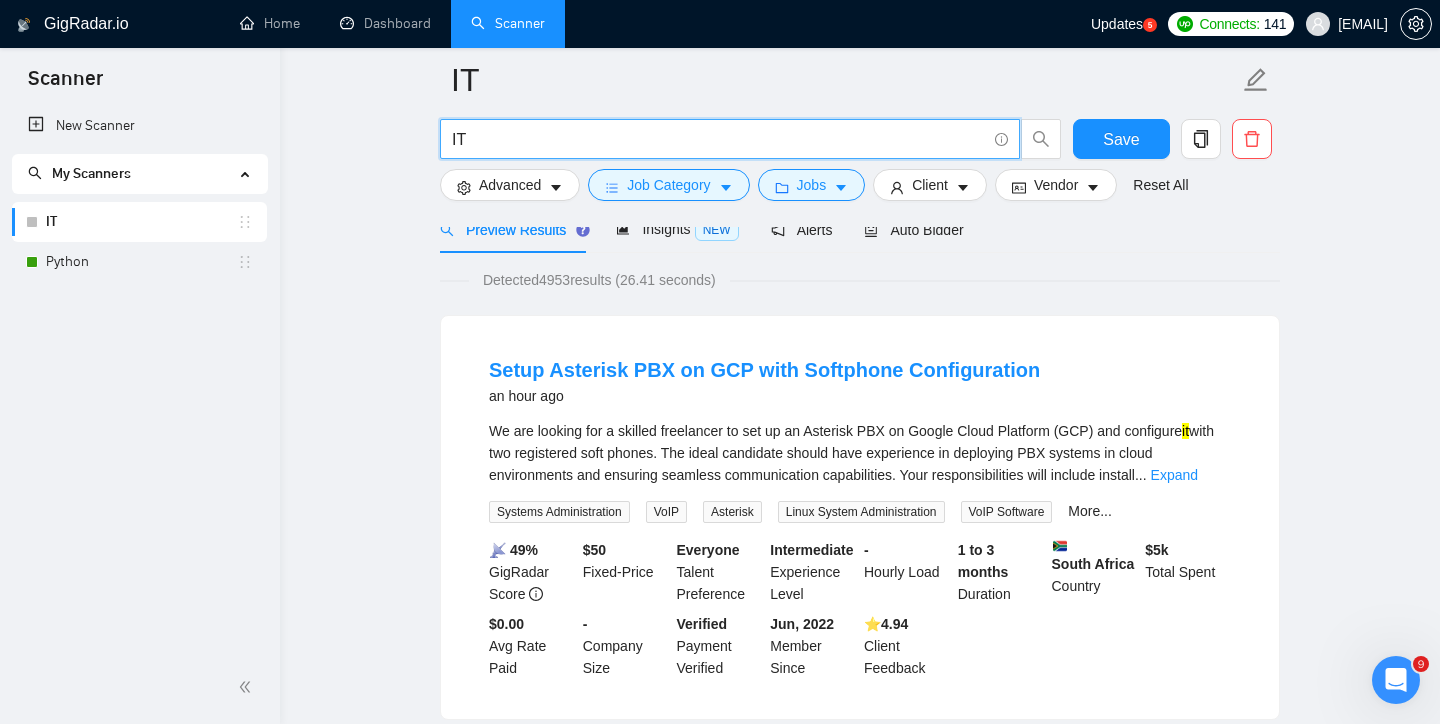 click on "IT IT Save Advanced   Job Category   Jobs   Client   Vendor   Reset All Preview Results Insights NEW Alerts Auto Bidder Detected   4953  results   (26.41 seconds) Setup Asterisk PBX on GCP with Softphone Configuration an hour ago We are looking for a skilled freelancer to set up an Asterisk PBX on Google Cloud Platform (GCP) and configure  it  with two registered soft phones. The ideal candidate should have experience in deploying PBX systems in cloud environments and ensuring seamless communication capabilities. Your responsibilities will include install ... Expand Systems Administration VoIP Asterisk Linux System Administration VoIP Software More... 📡   49% GigRadar Score   $ 50 Fixed-Price Everyone Talent Preference Intermediate Experience Level - Hourly Load 1 to 3 months Duration   [COUNTRY] Country $ 5k Total Spent $0.00 Avg Rate Paid - Company Size Verified Payment Verified Jun, 2022 Member Since ⭐️  4.94 Client Feedback HubSpot Administrator for Bequest Asset Management 4 hours ago it ..." at bounding box center (860, 2400) 